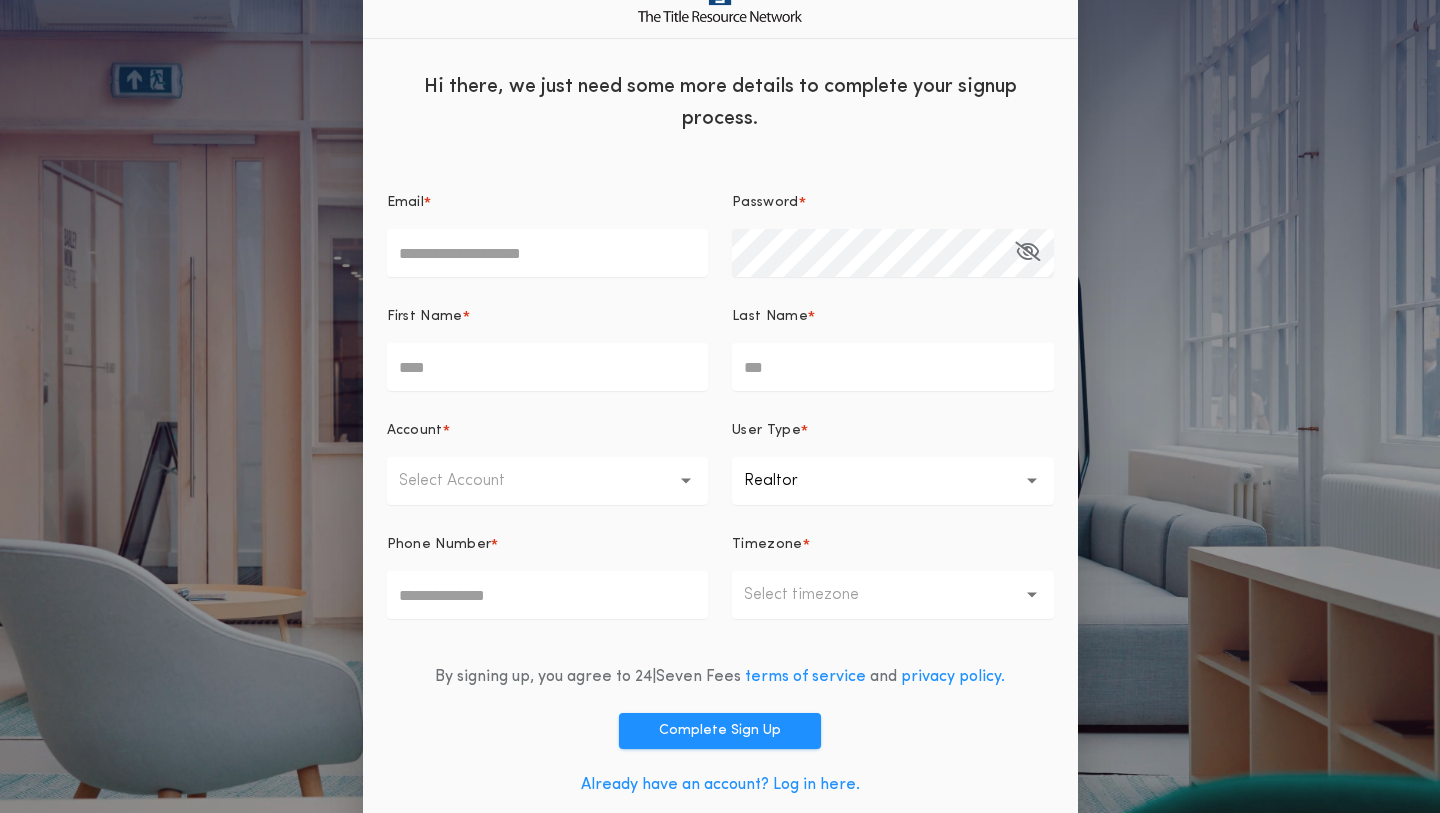 scroll, scrollTop: 31, scrollLeft: 0, axis: vertical 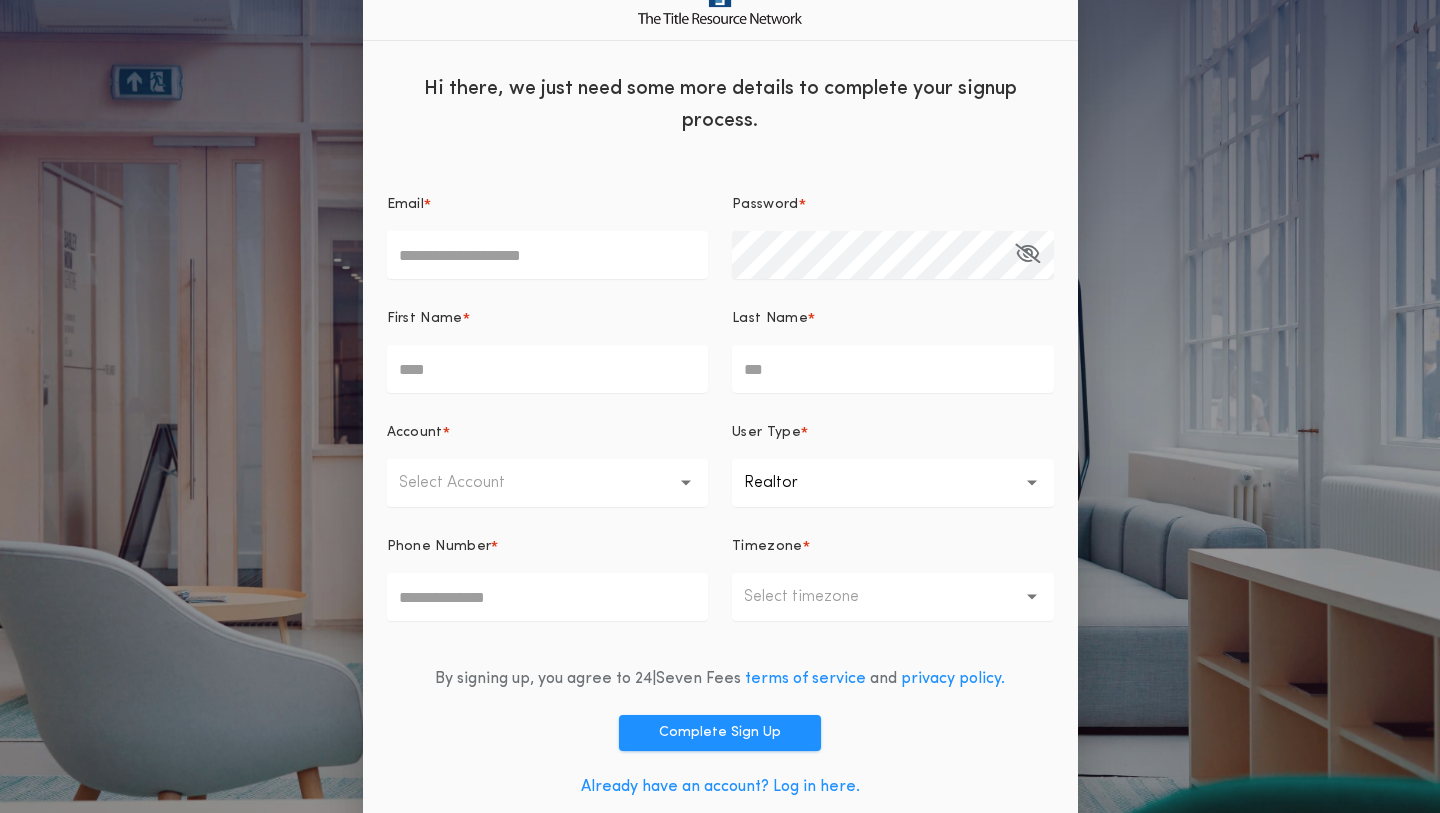 click on "Email *" at bounding box center (548, 255) 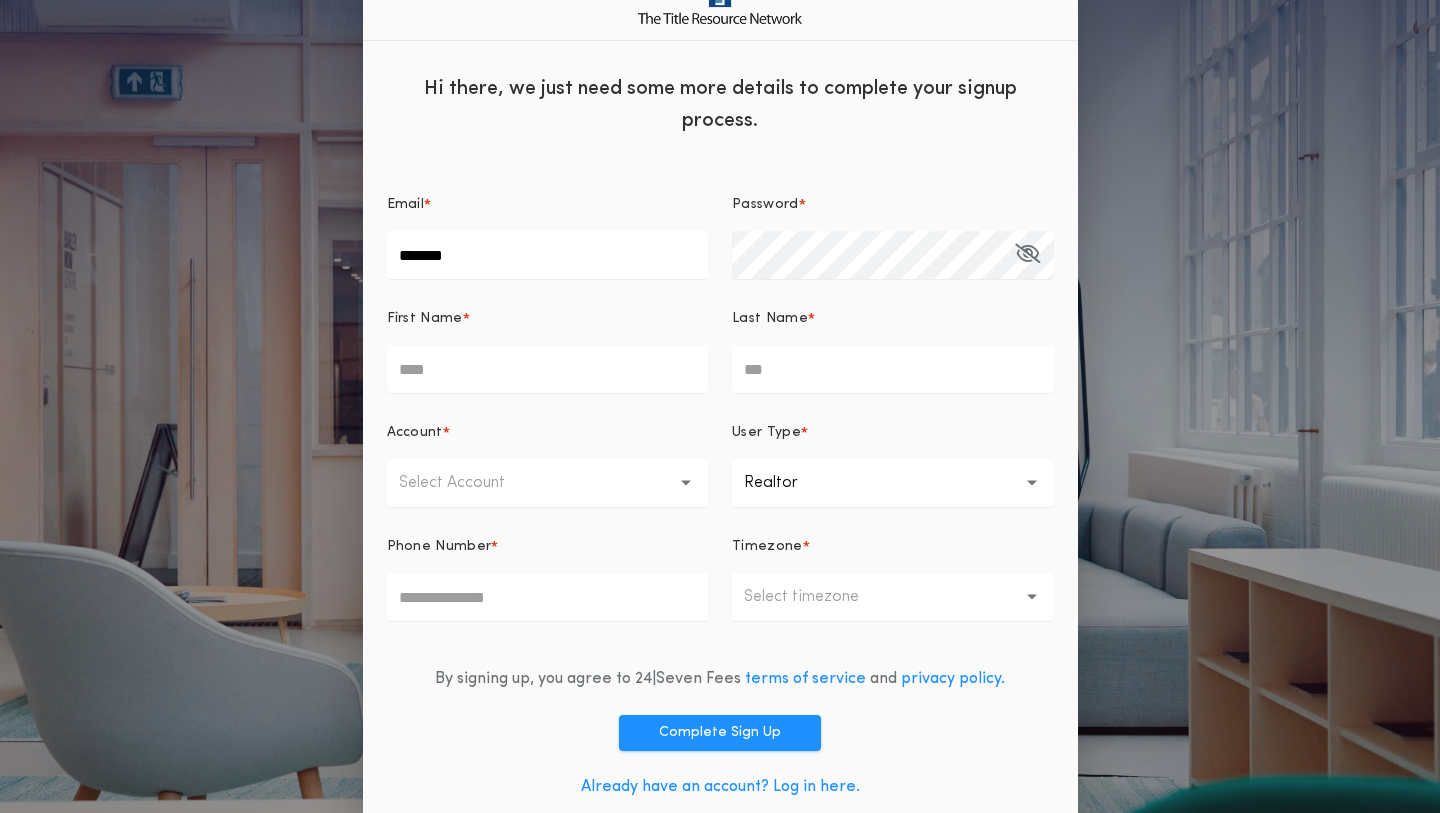 type on "**********" 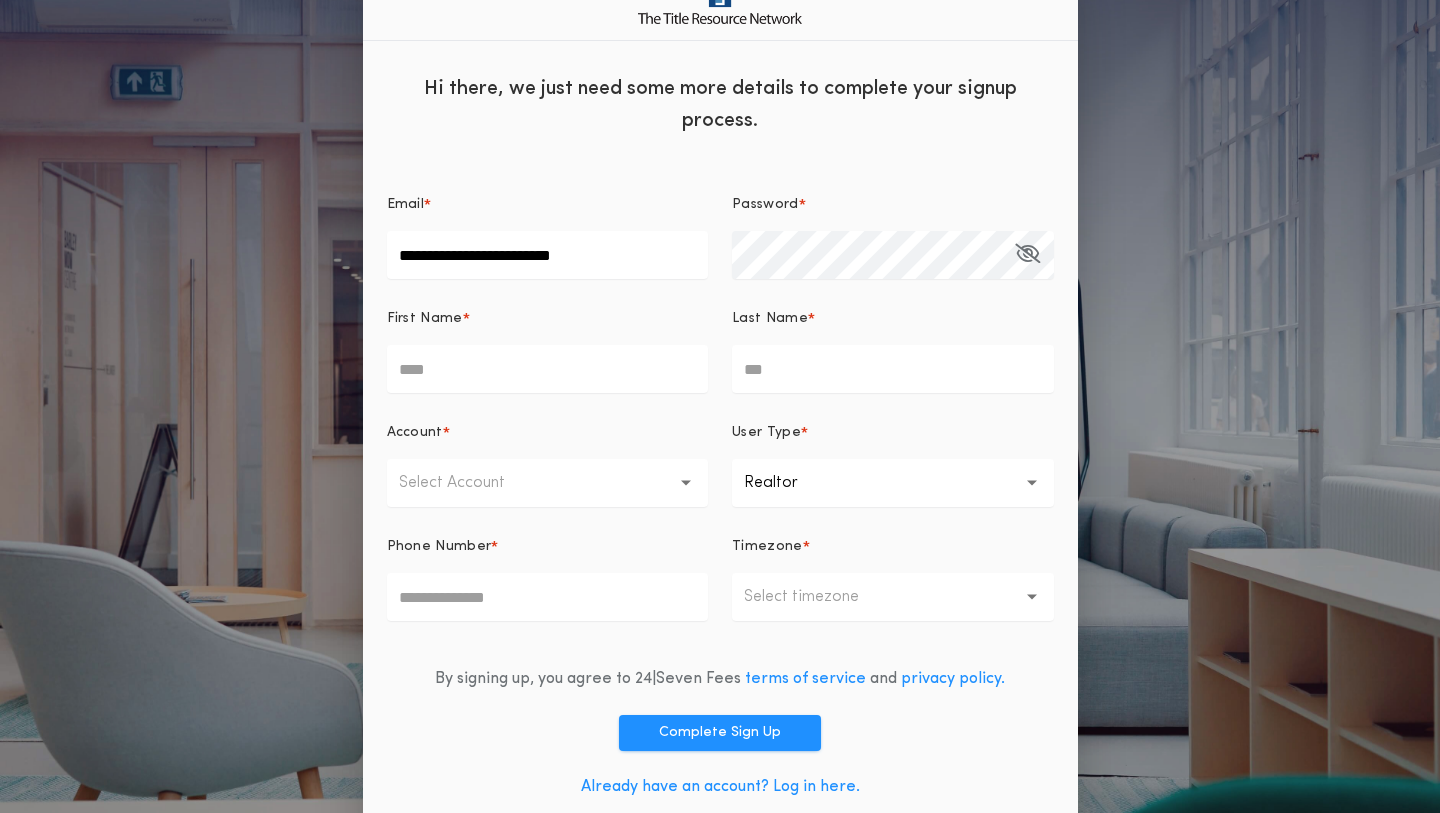 type on "*******" 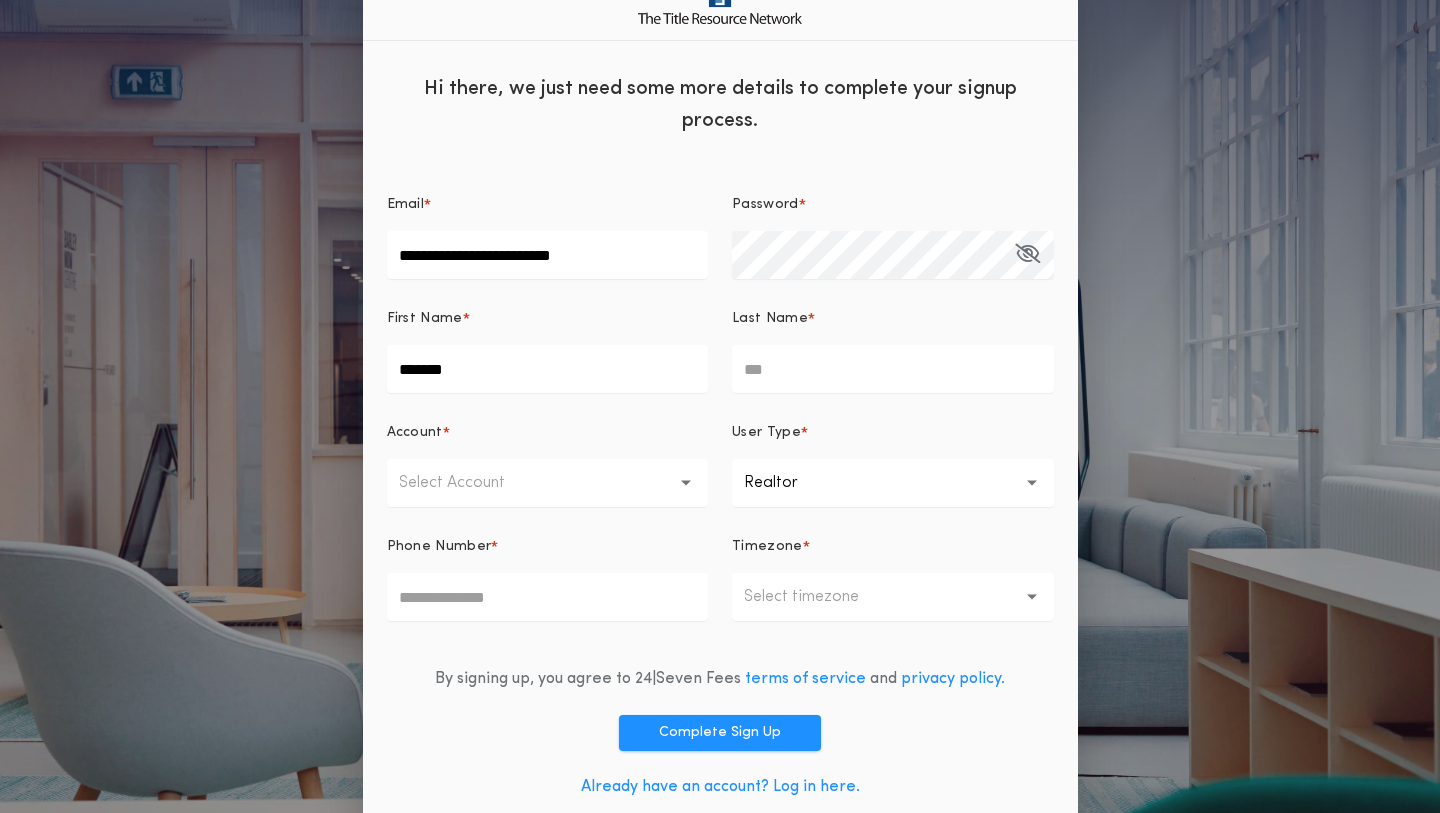 type on "*****" 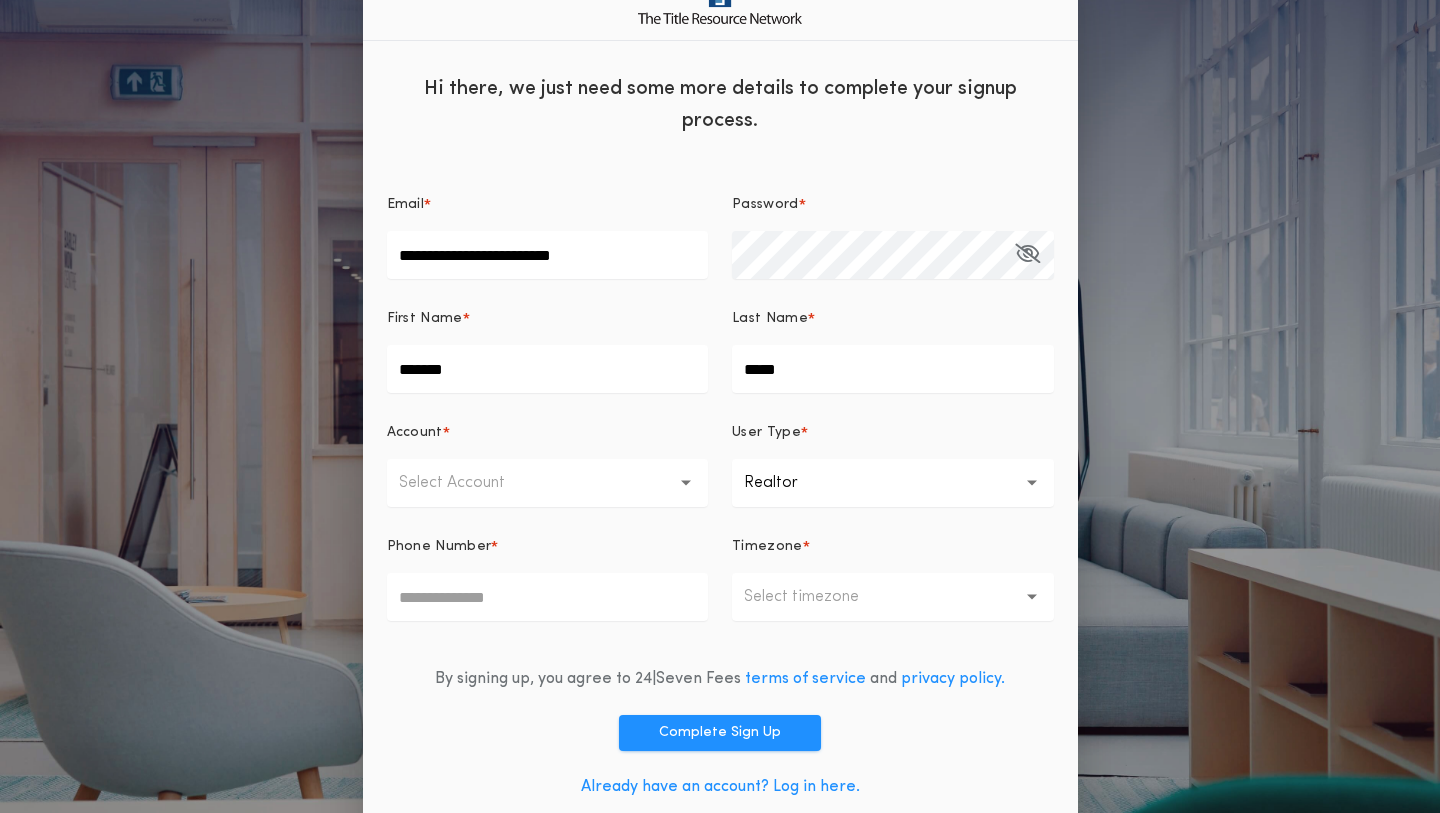 type on "**********" 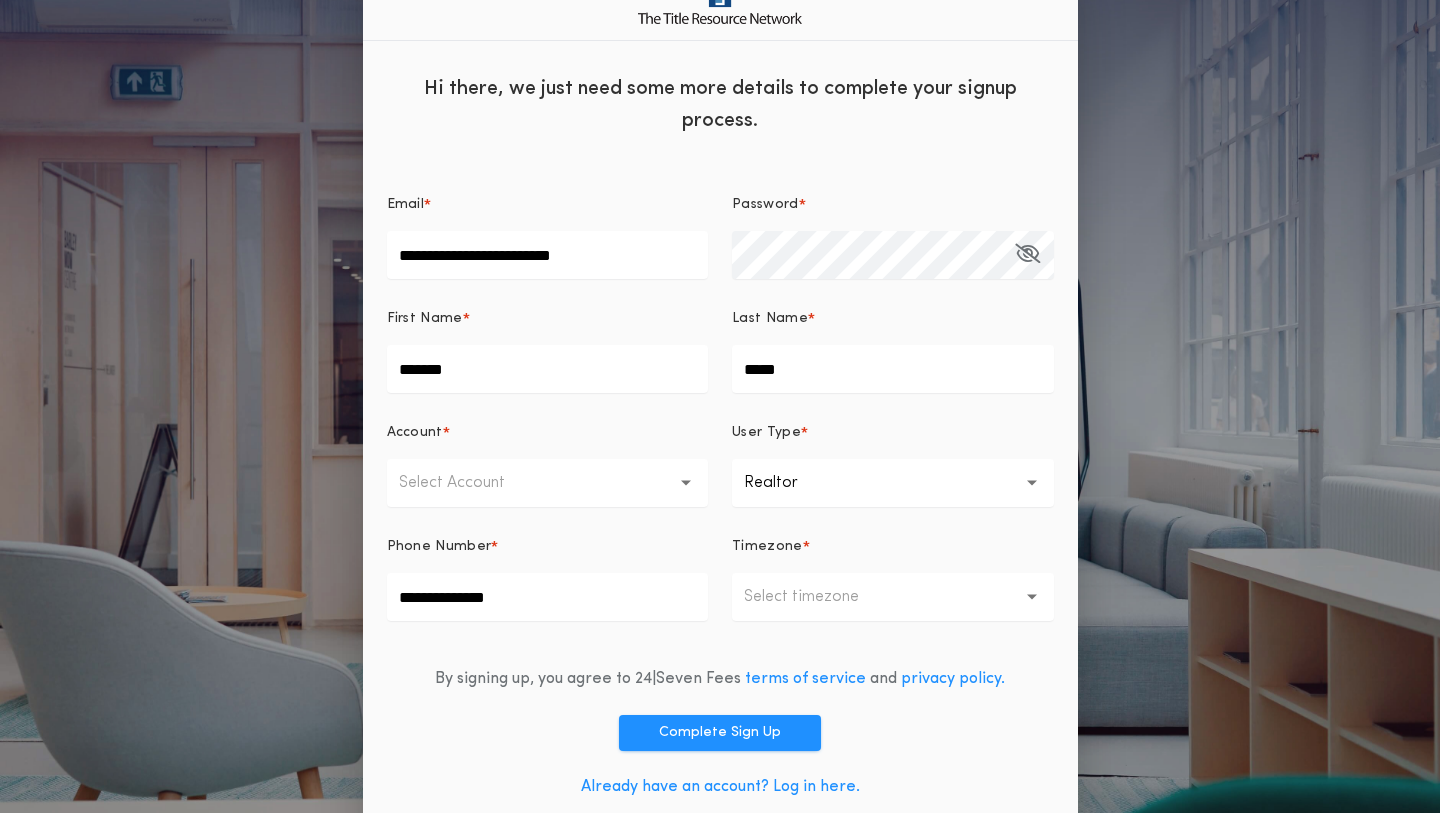 click 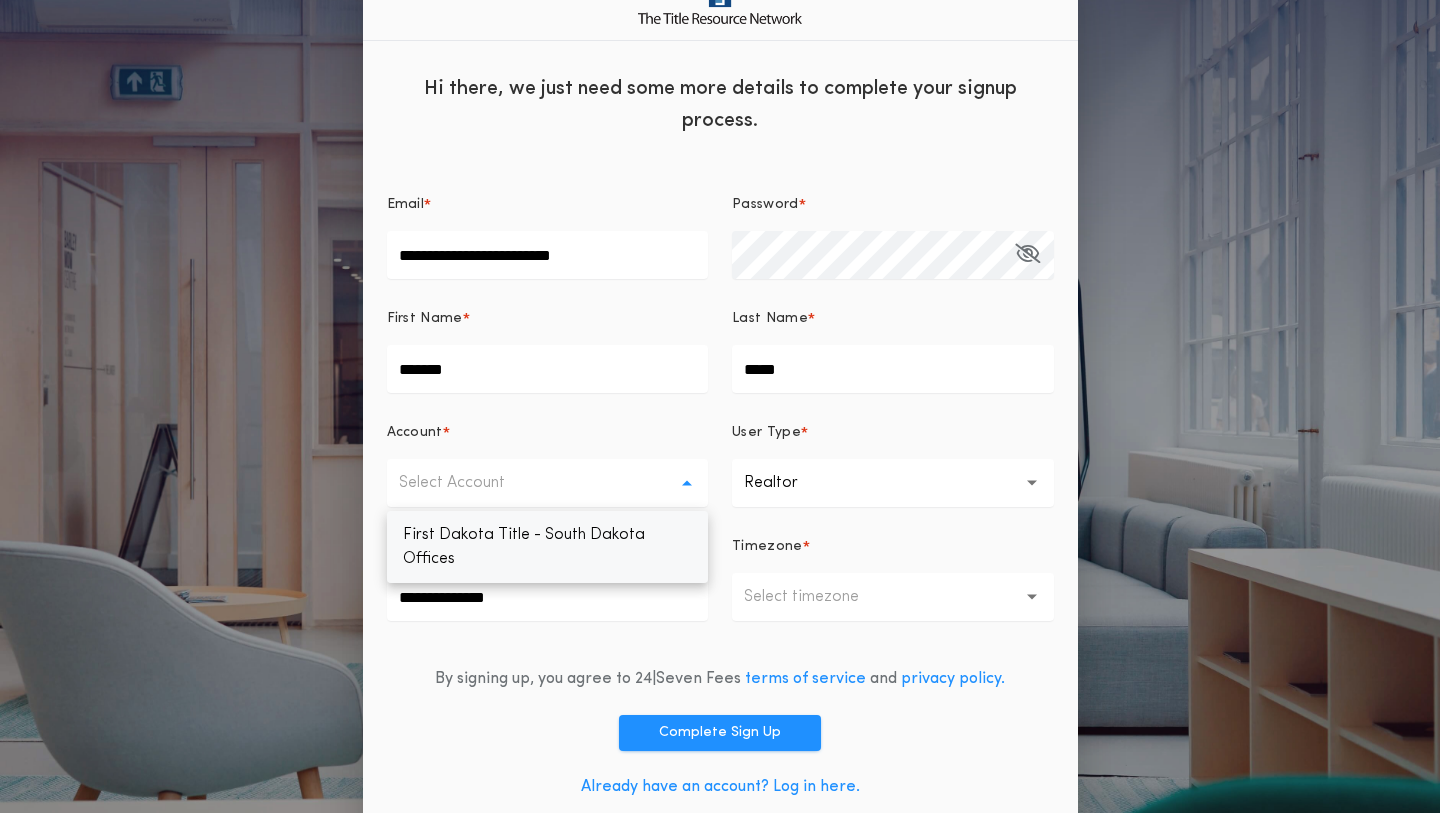 click on "First Dakota Title - South Dakota Offices" at bounding box center (548, 547) 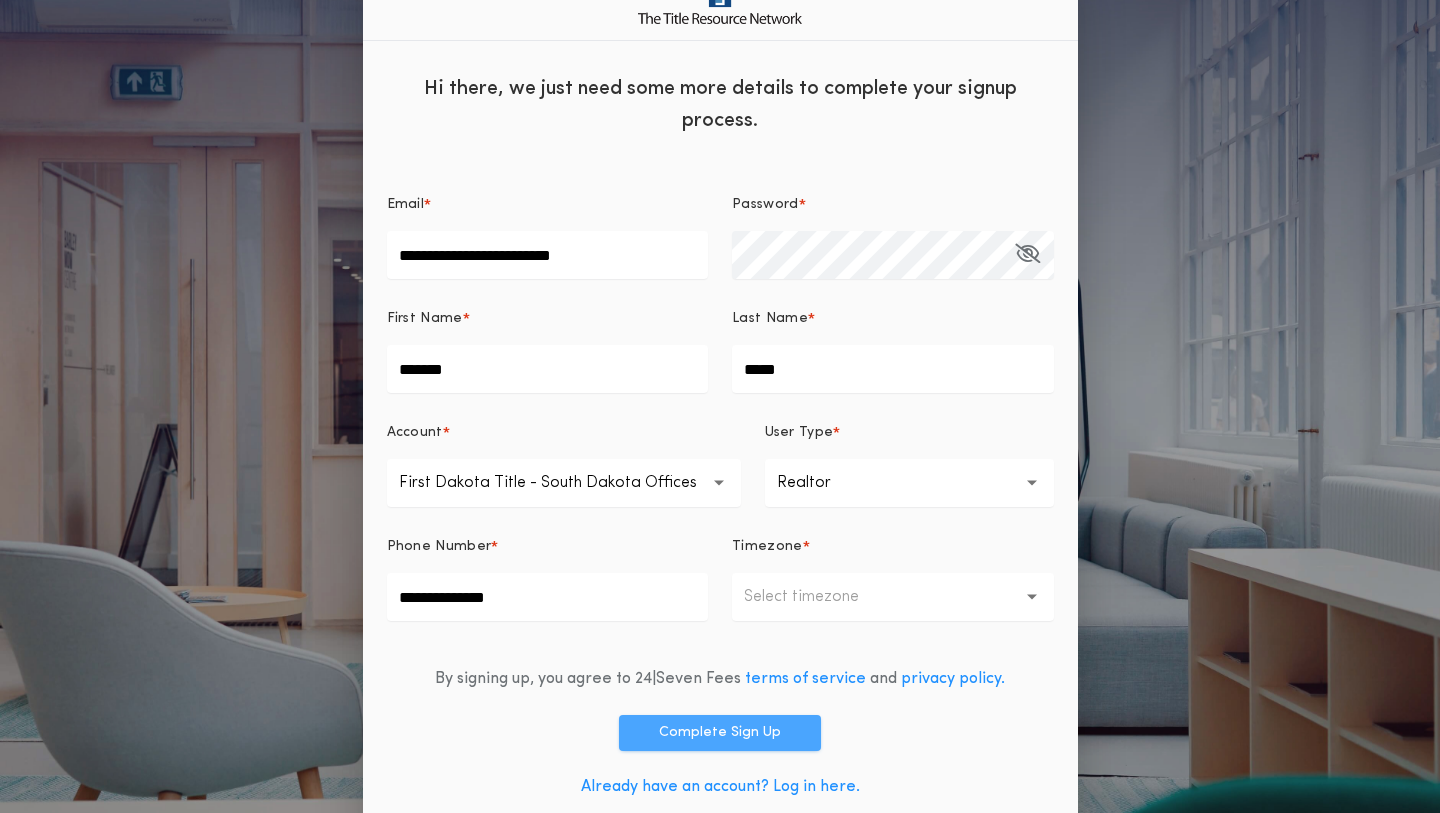 click on "Complete Sign Up" at bounding box center [720, 733] 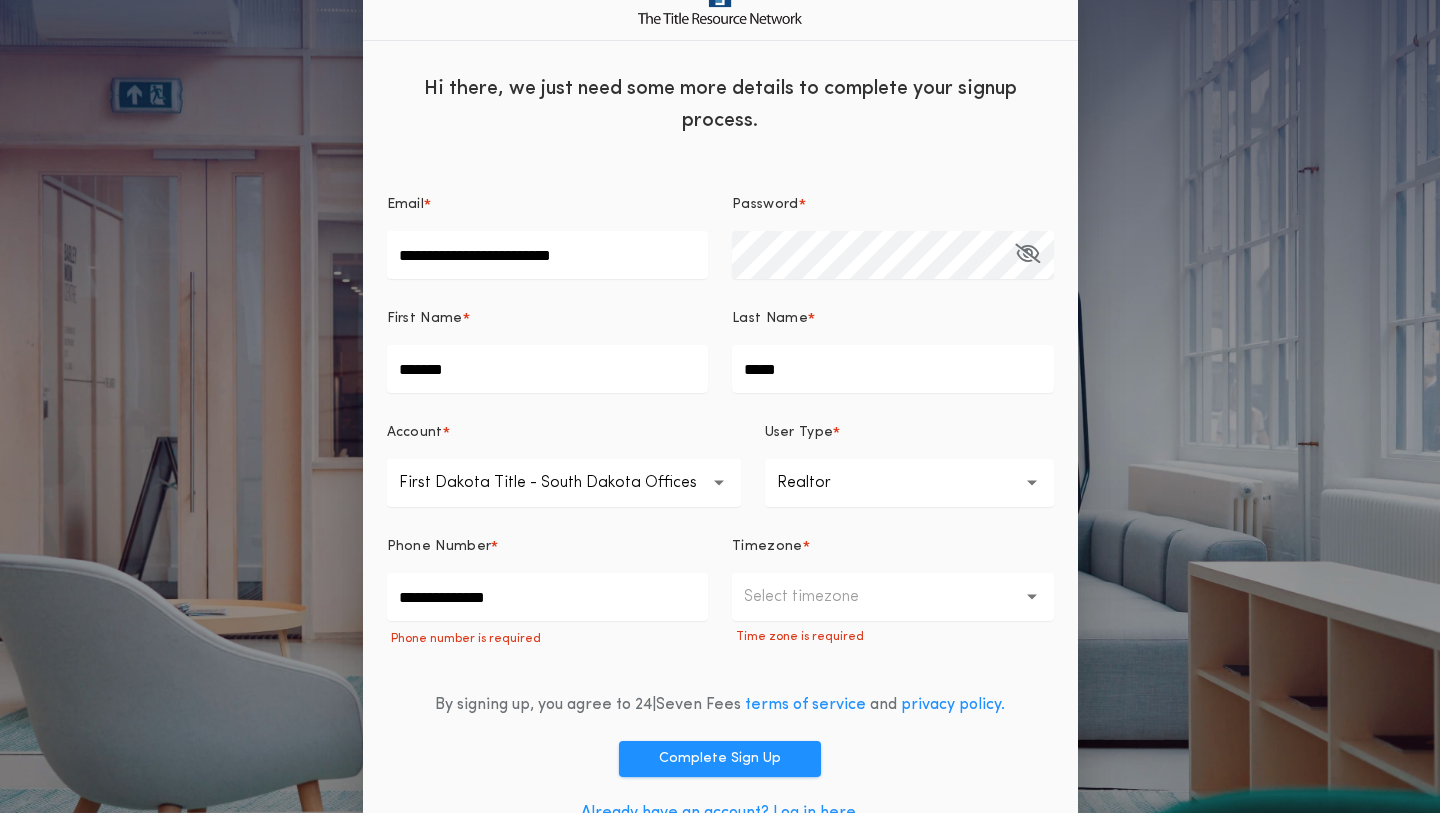 click on "Select timezone" at bounding box center [893, 597] 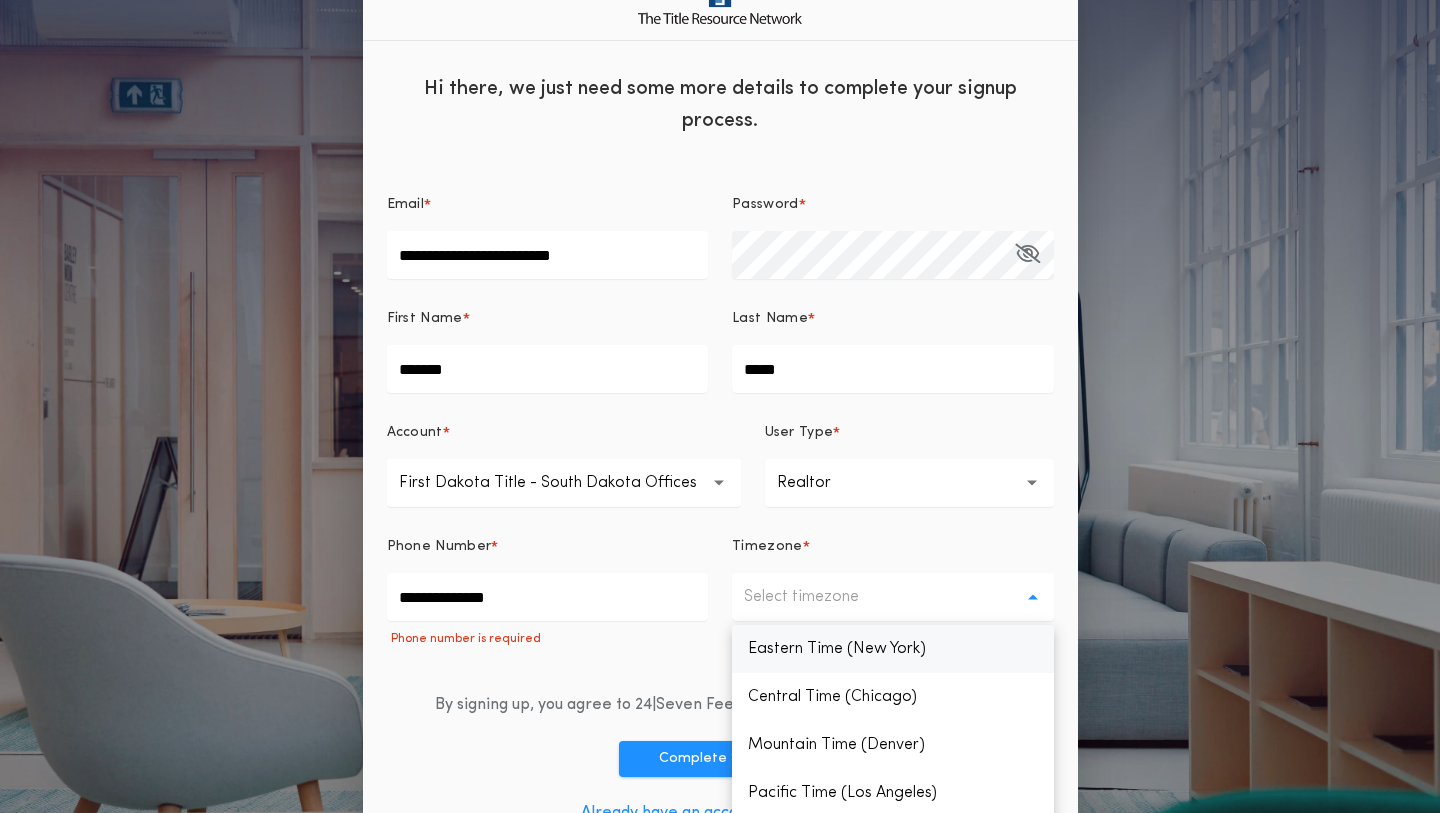 click on "Eastern Time (New York)" at bounding box center (893, 649) 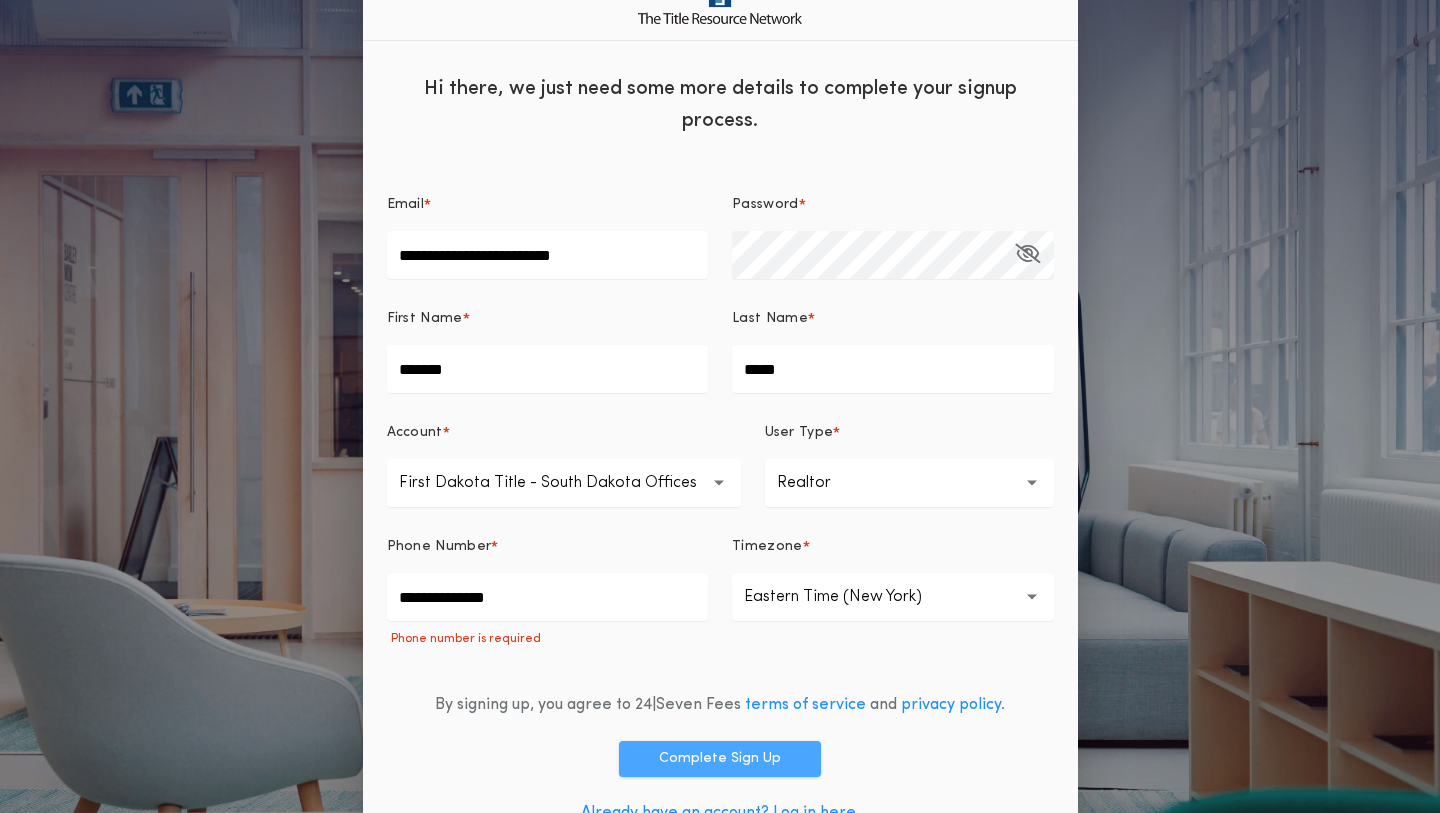 click on "Complete Sign Up" at bounding box center [720, 759] 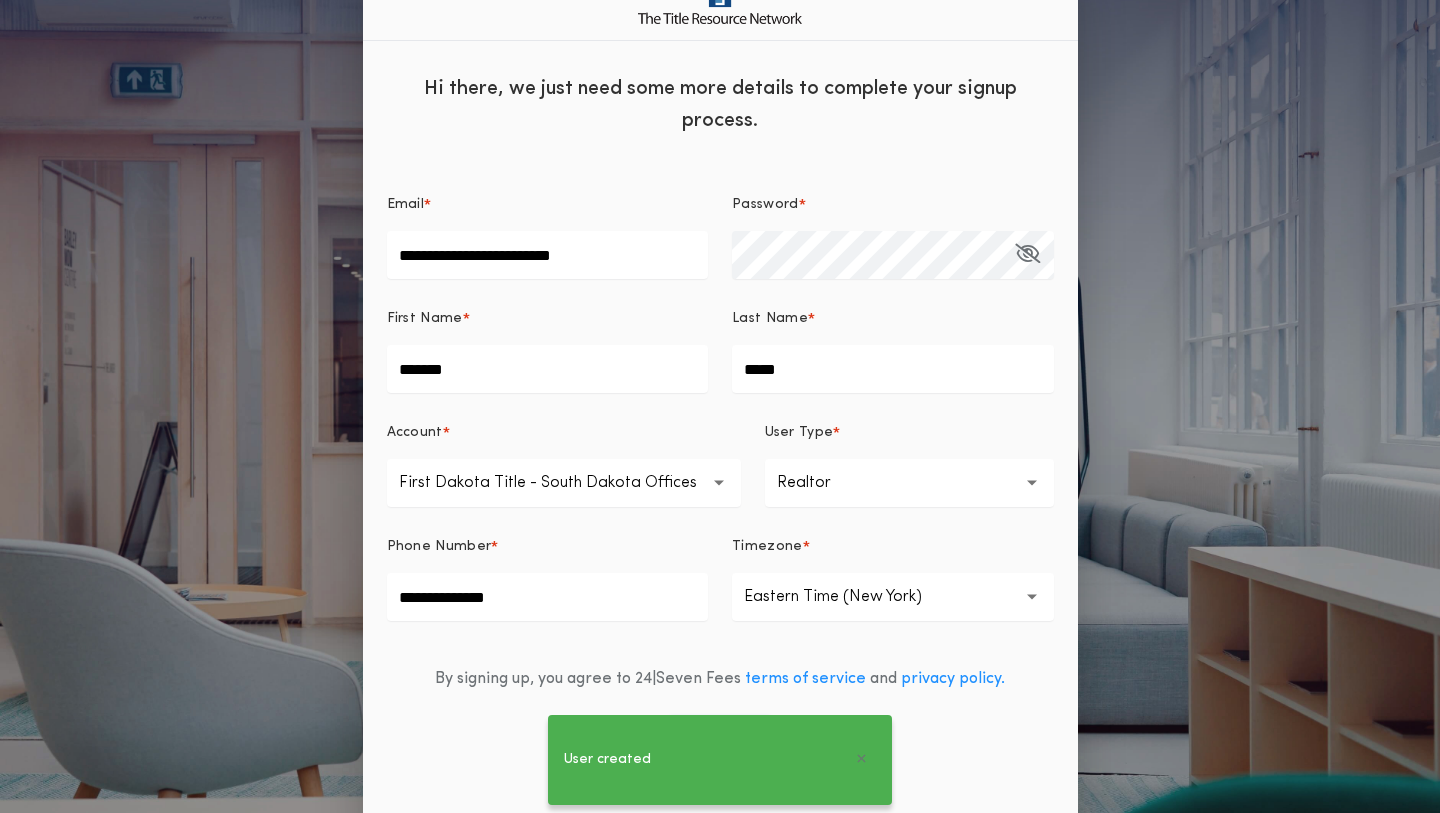 scroll, scrollTop: 0, scrollLeft: 0, axis: both 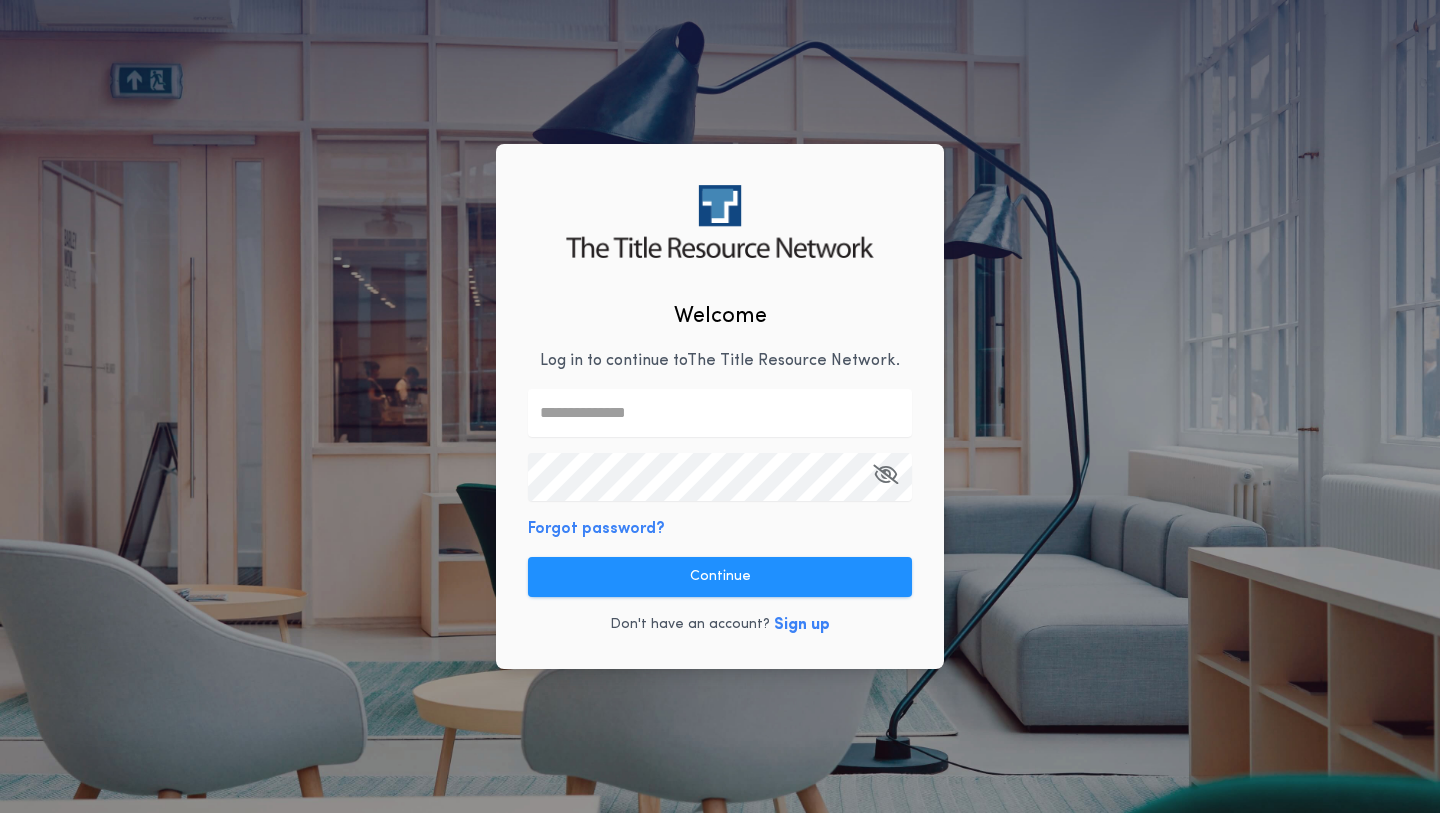type on "**********" 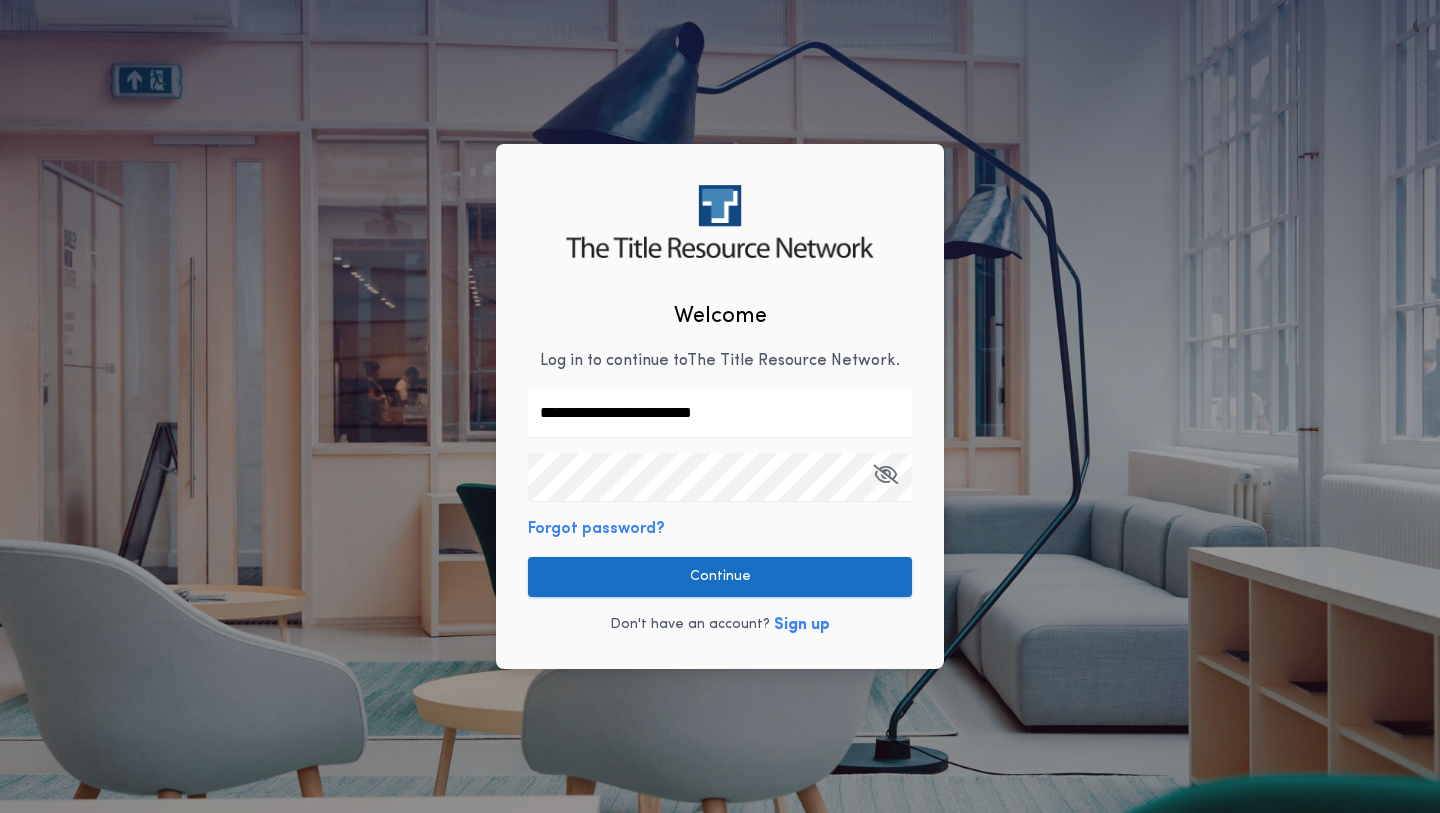click on "Continue" at bounding box center [720, 577] 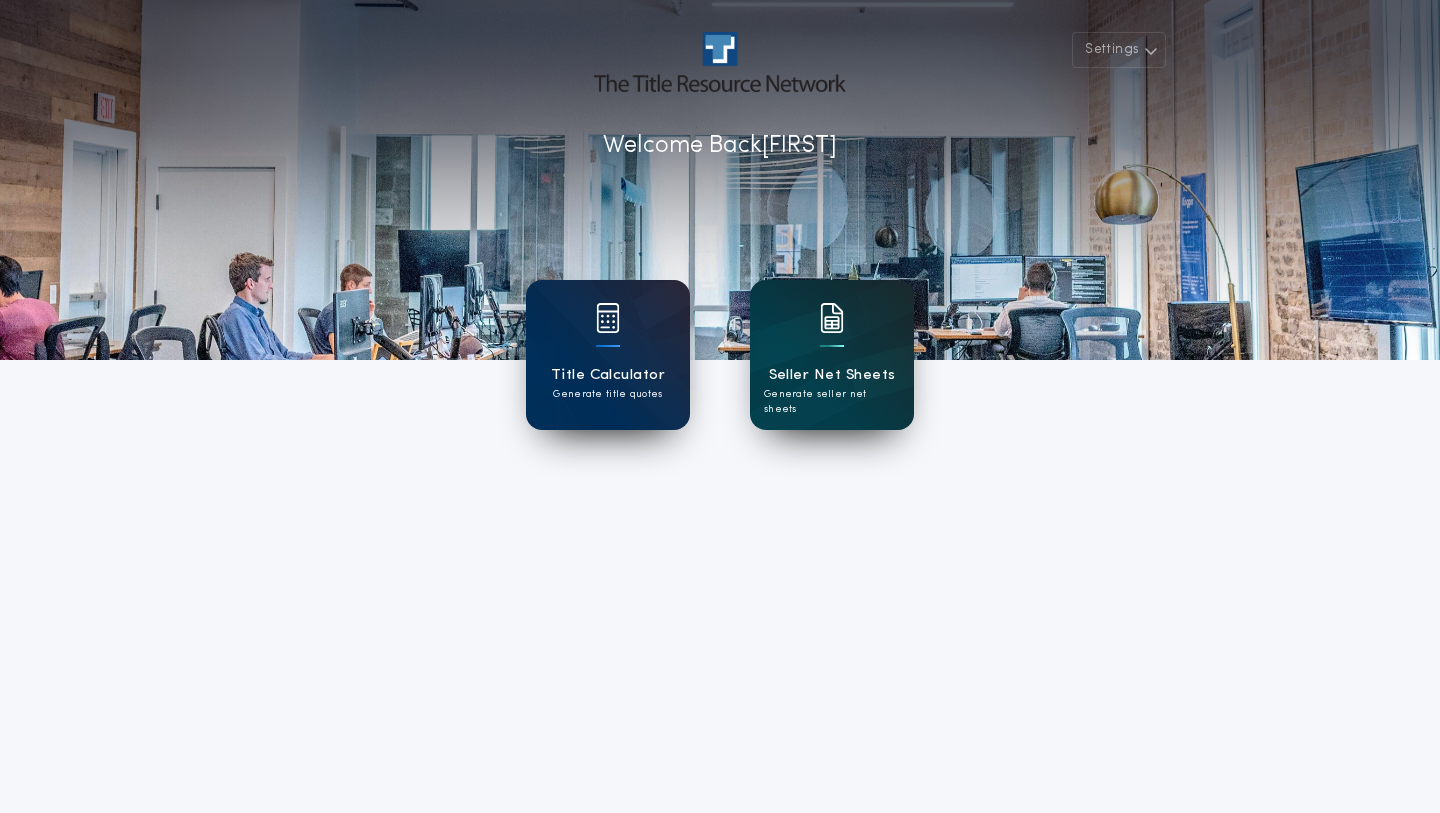 click on "Seller Net Sheets" at bounding box center [832, 375] 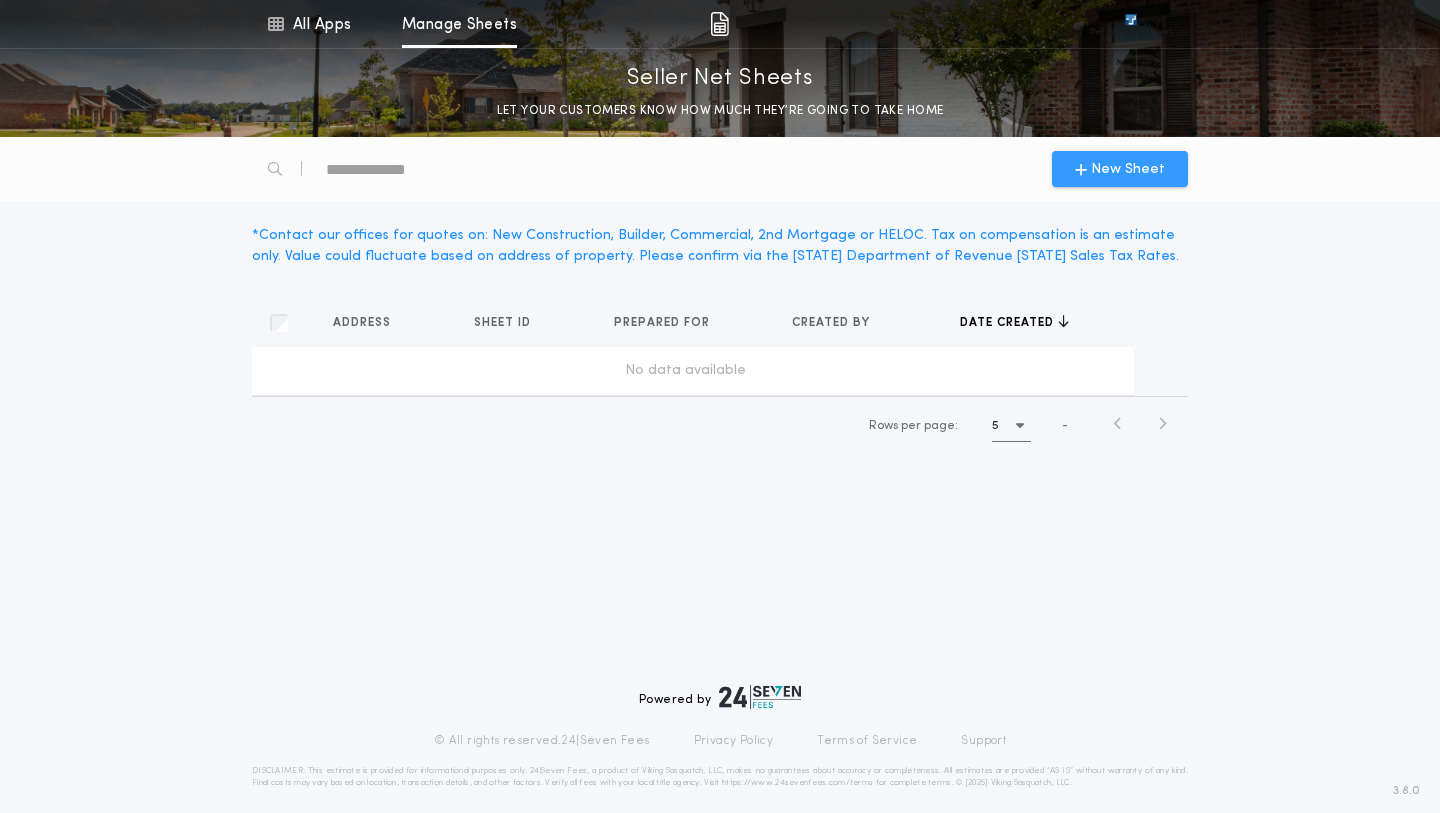 click on "New Sheet" at bounding box center [1128, 169] 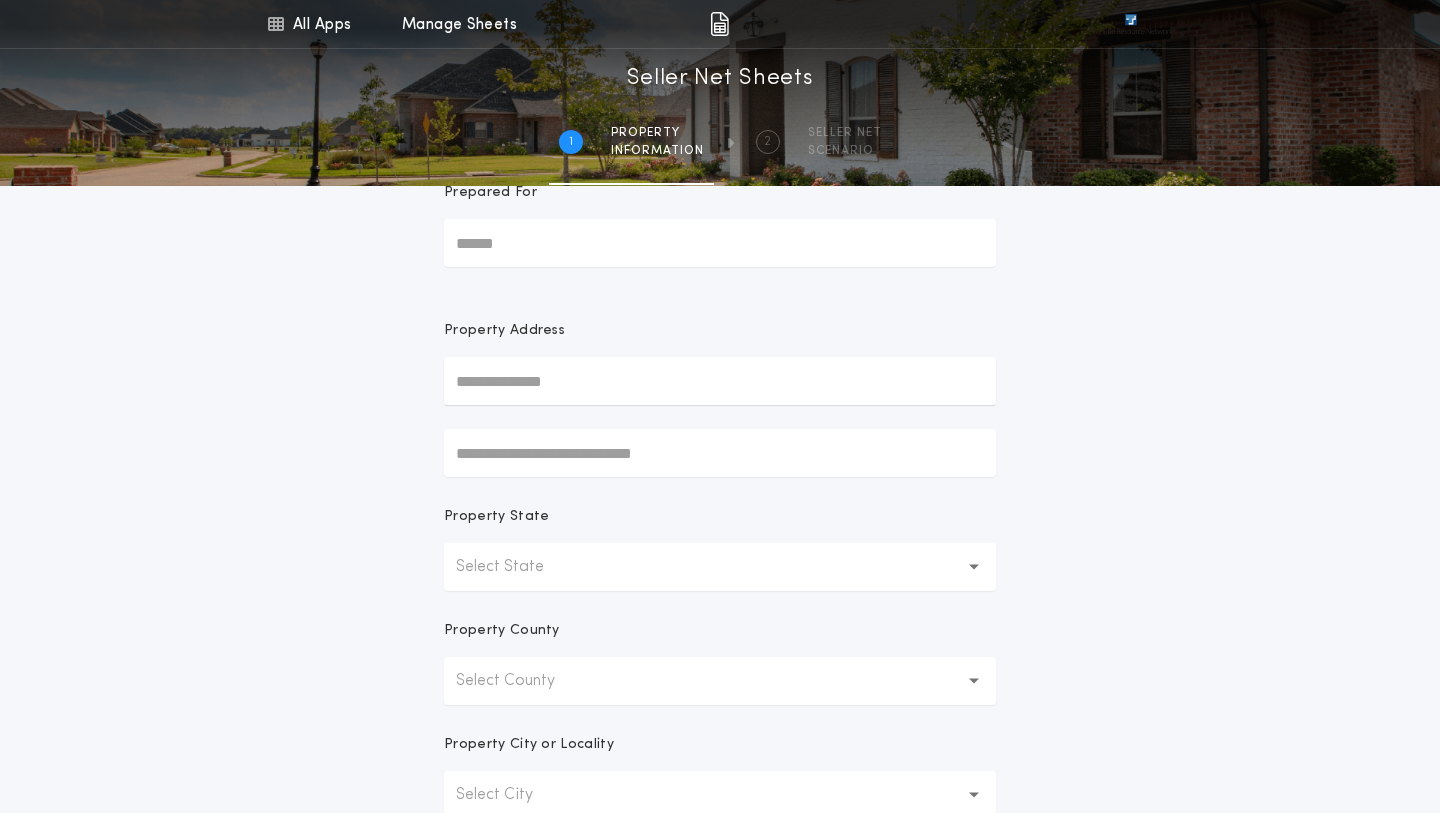 scroll, scrollTop: 0, scrollLeft: 0, axis: both 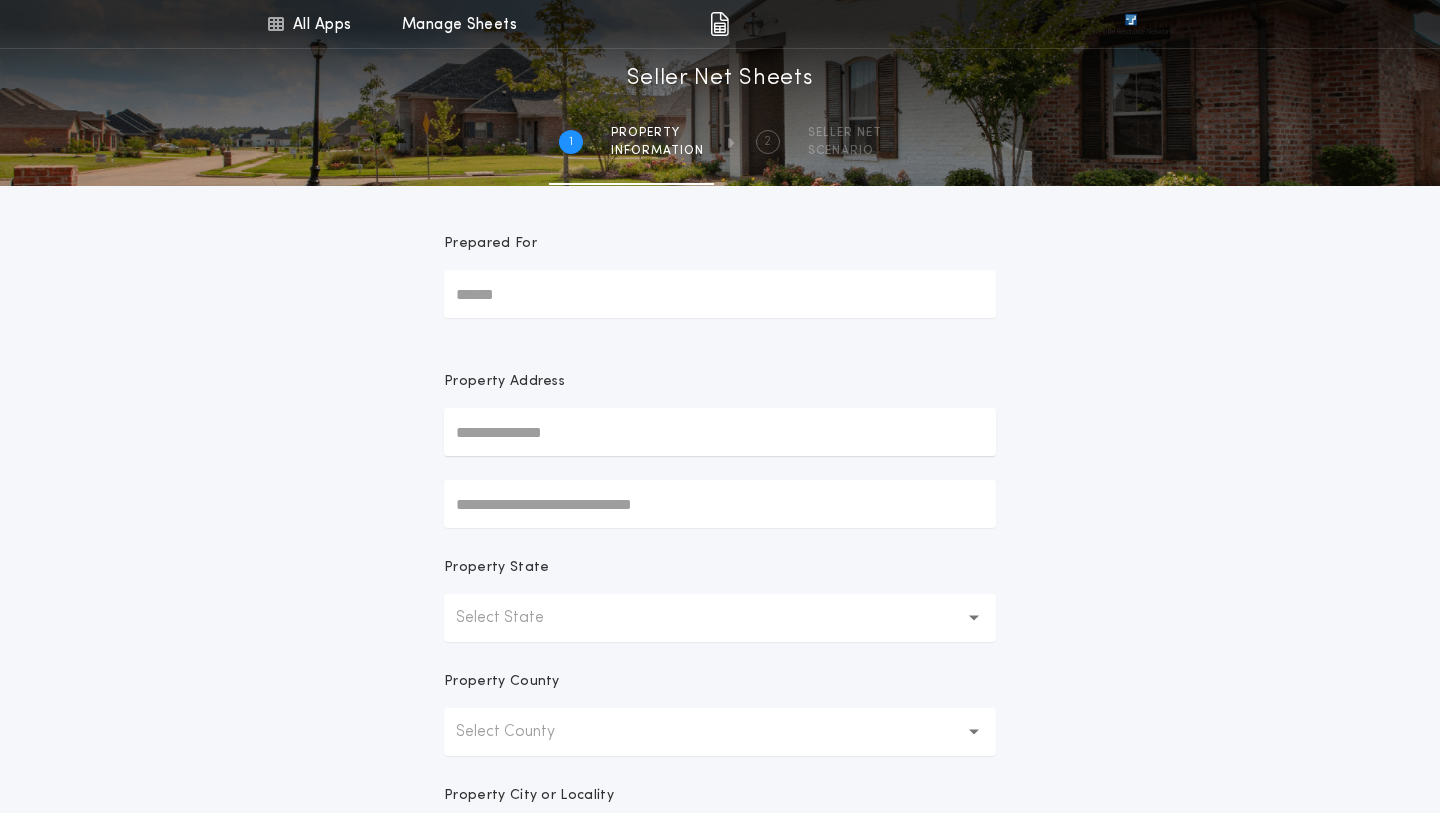 click on "Prepared For" at bounding box center (720, 294) 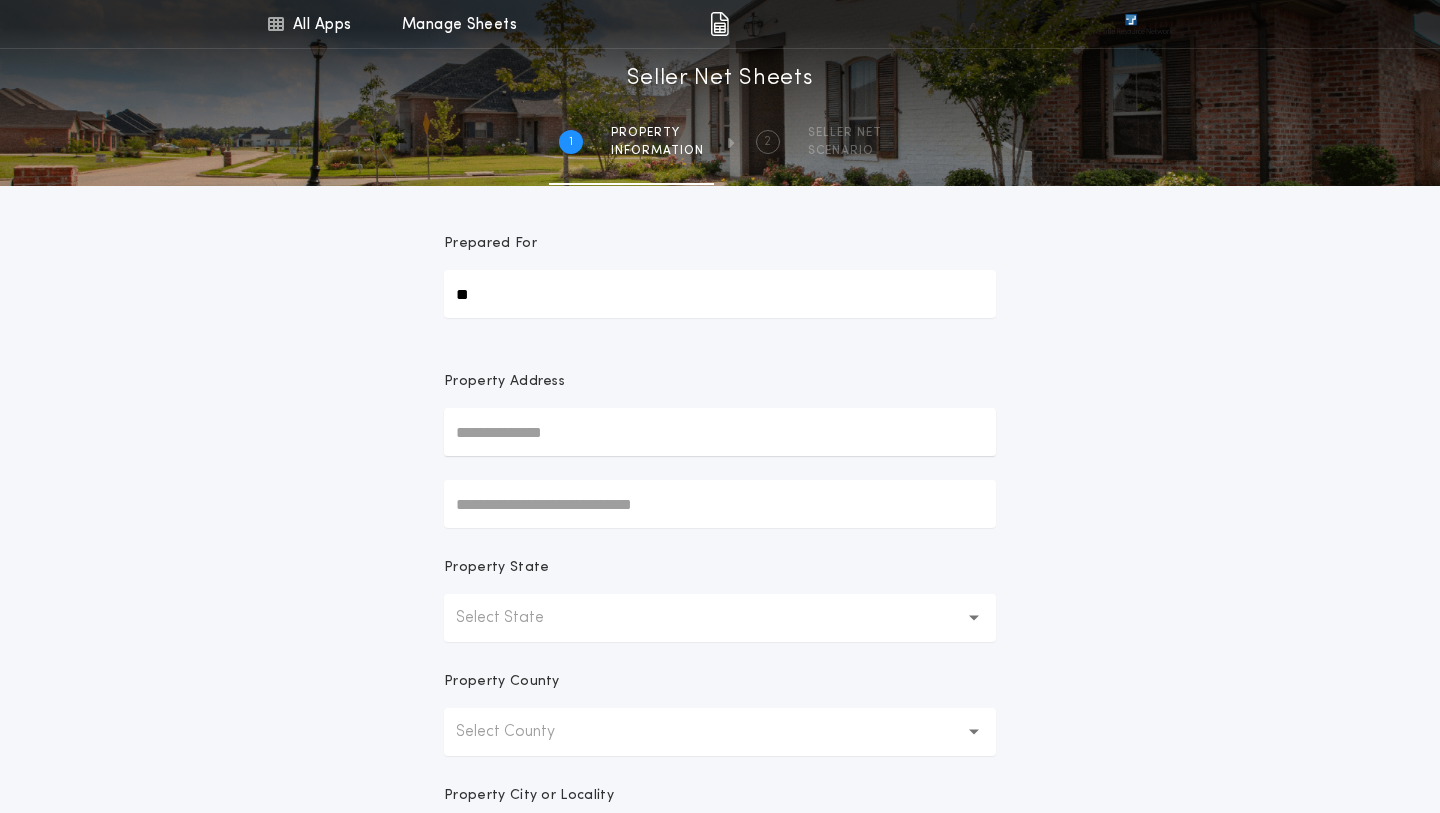type on "*" 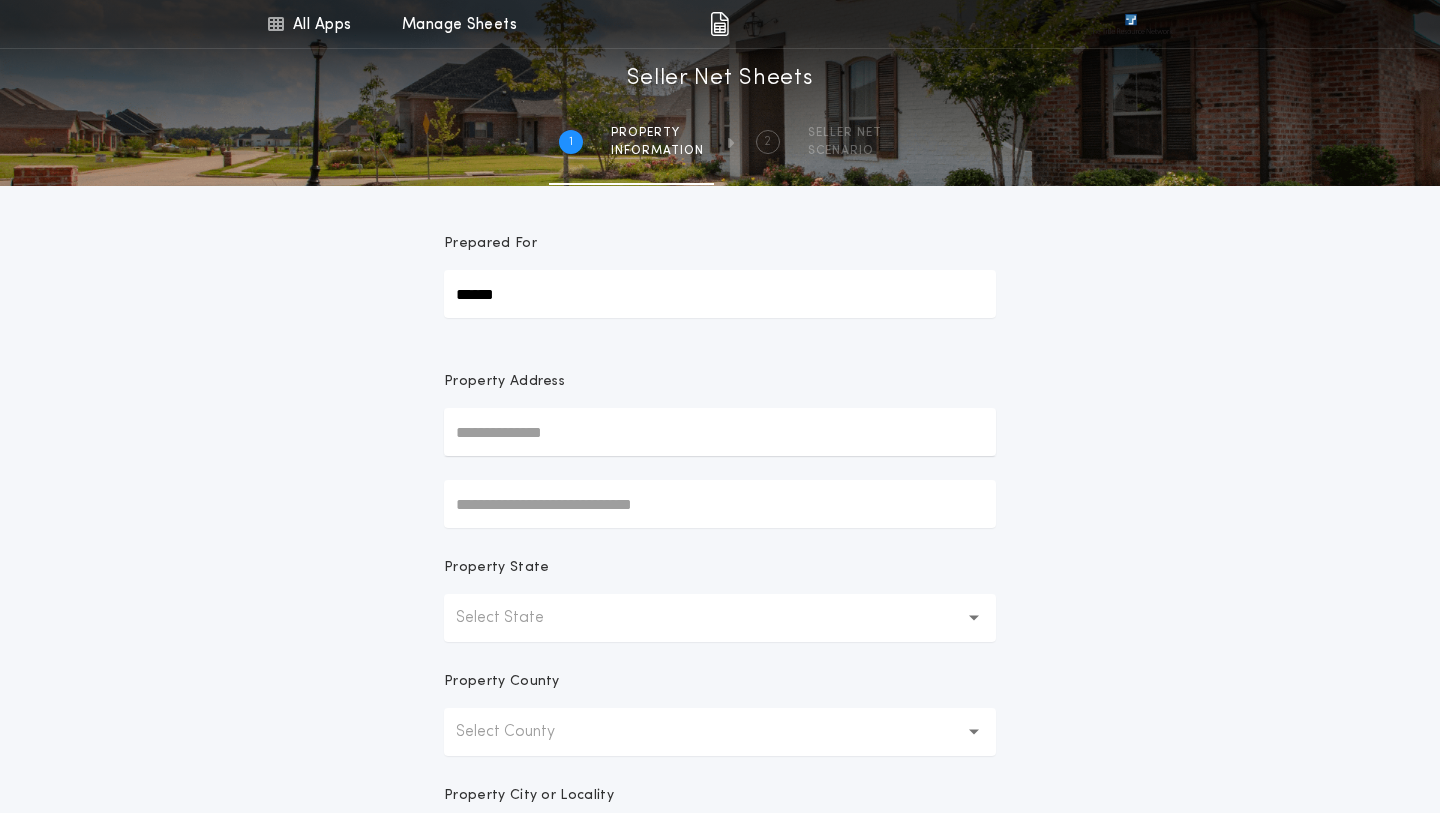 type on "******" 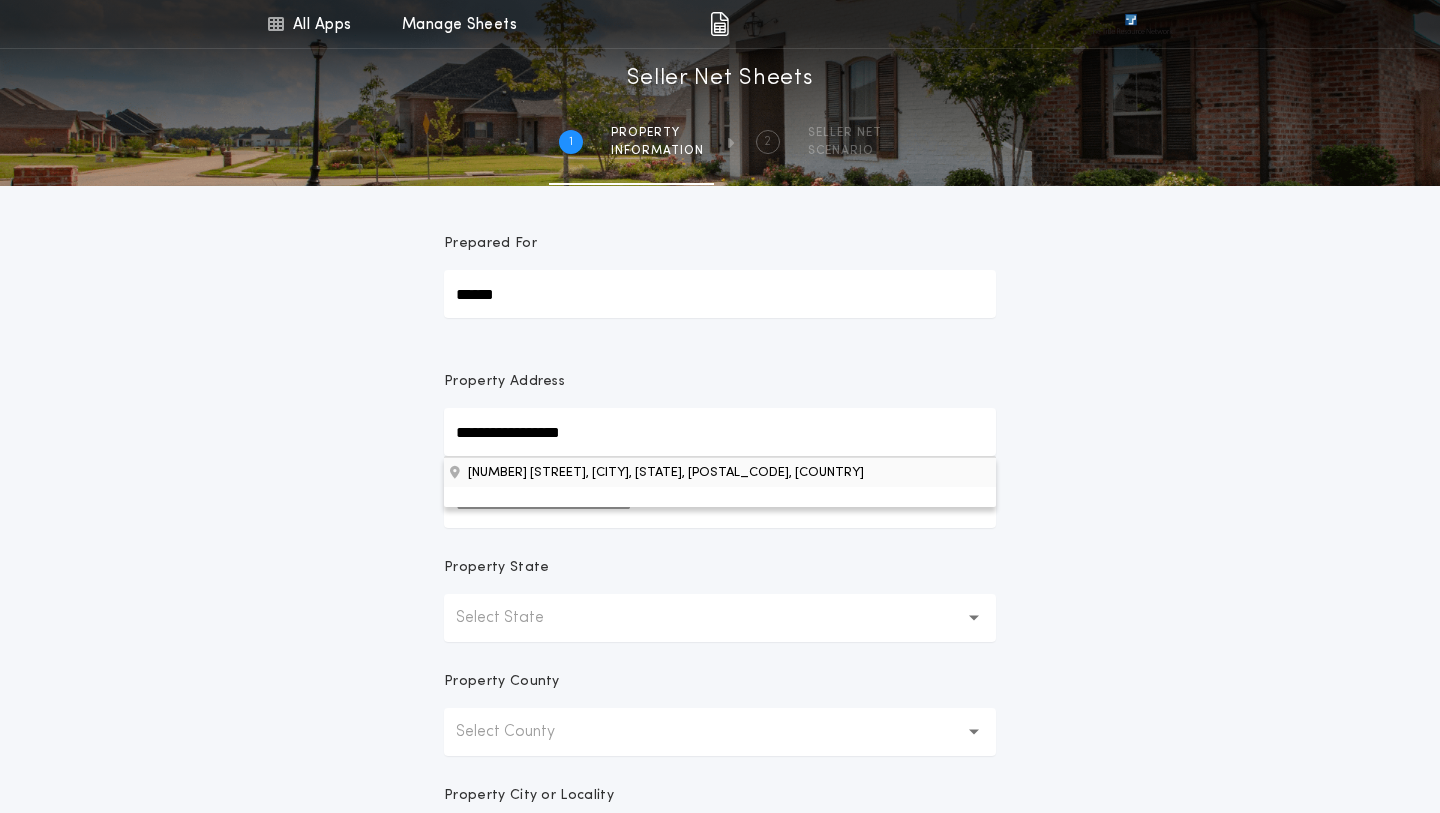 click on "[NUMBER] [STREET], [CITY], [STATE], [POSTAL_CODE], [COUNTRY]" at bounding box center [720, 472] 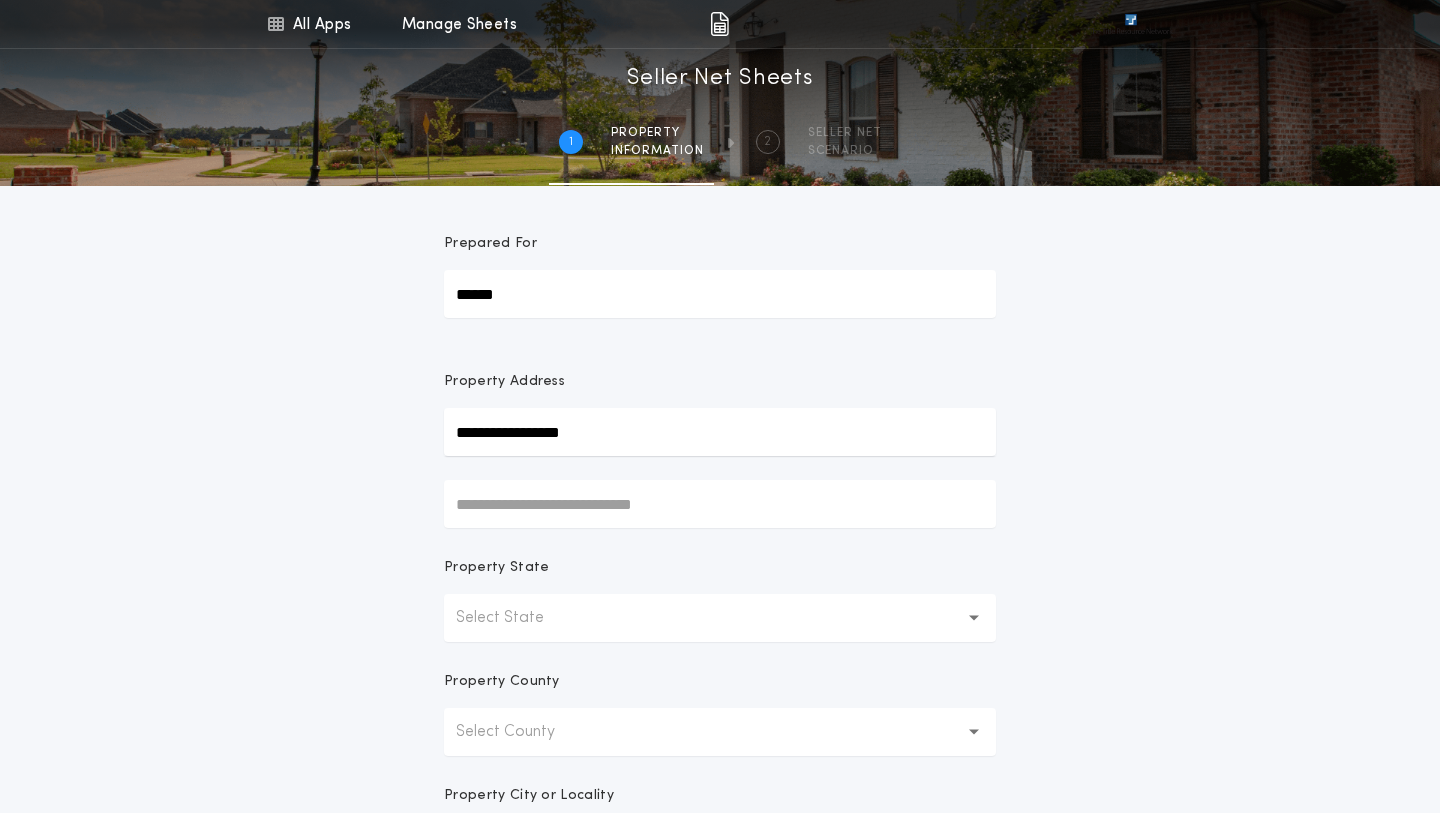 type on "**********" 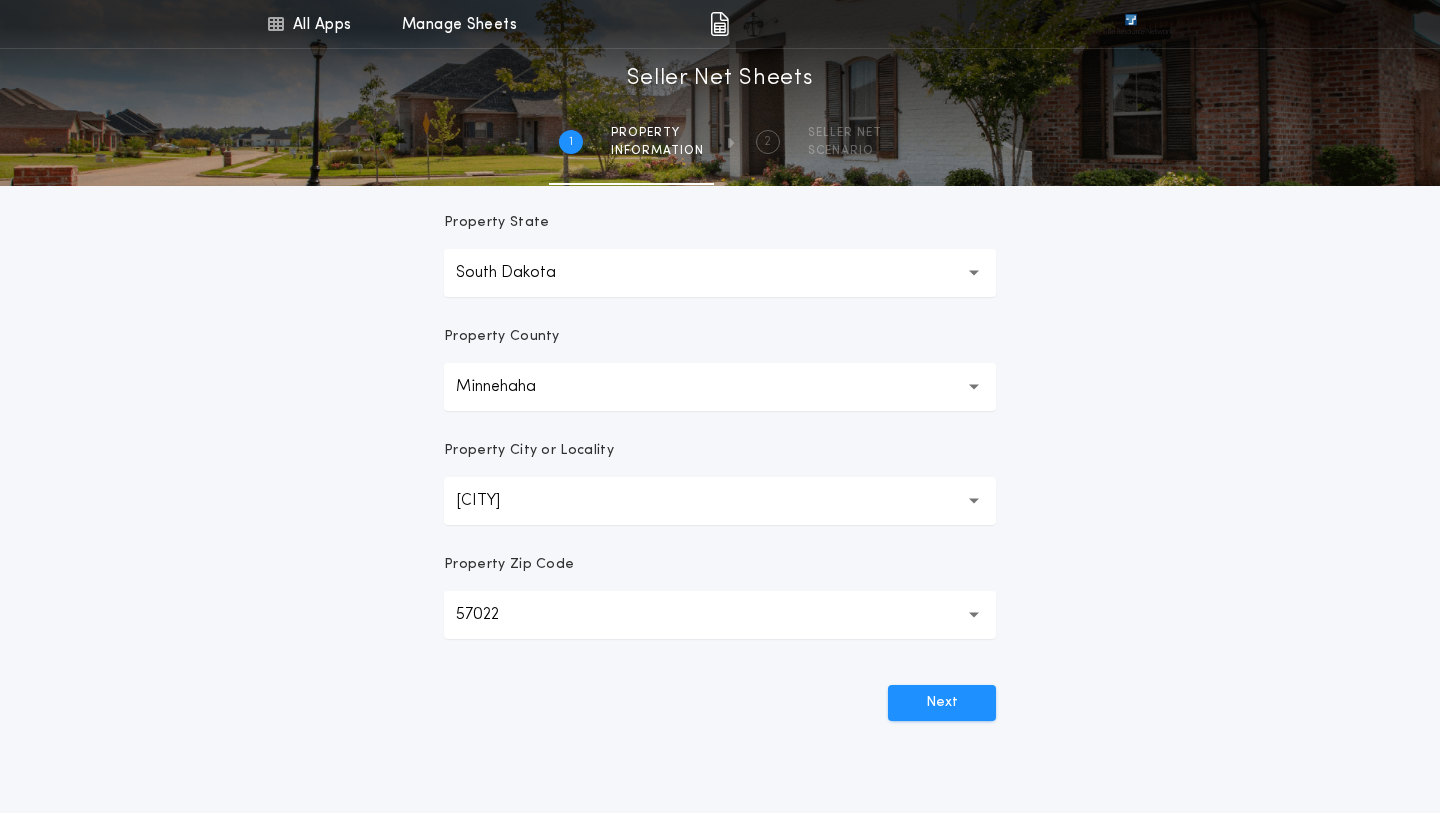 scroll, scrollTop: 348, scrollLeft: 0, axis: vertical 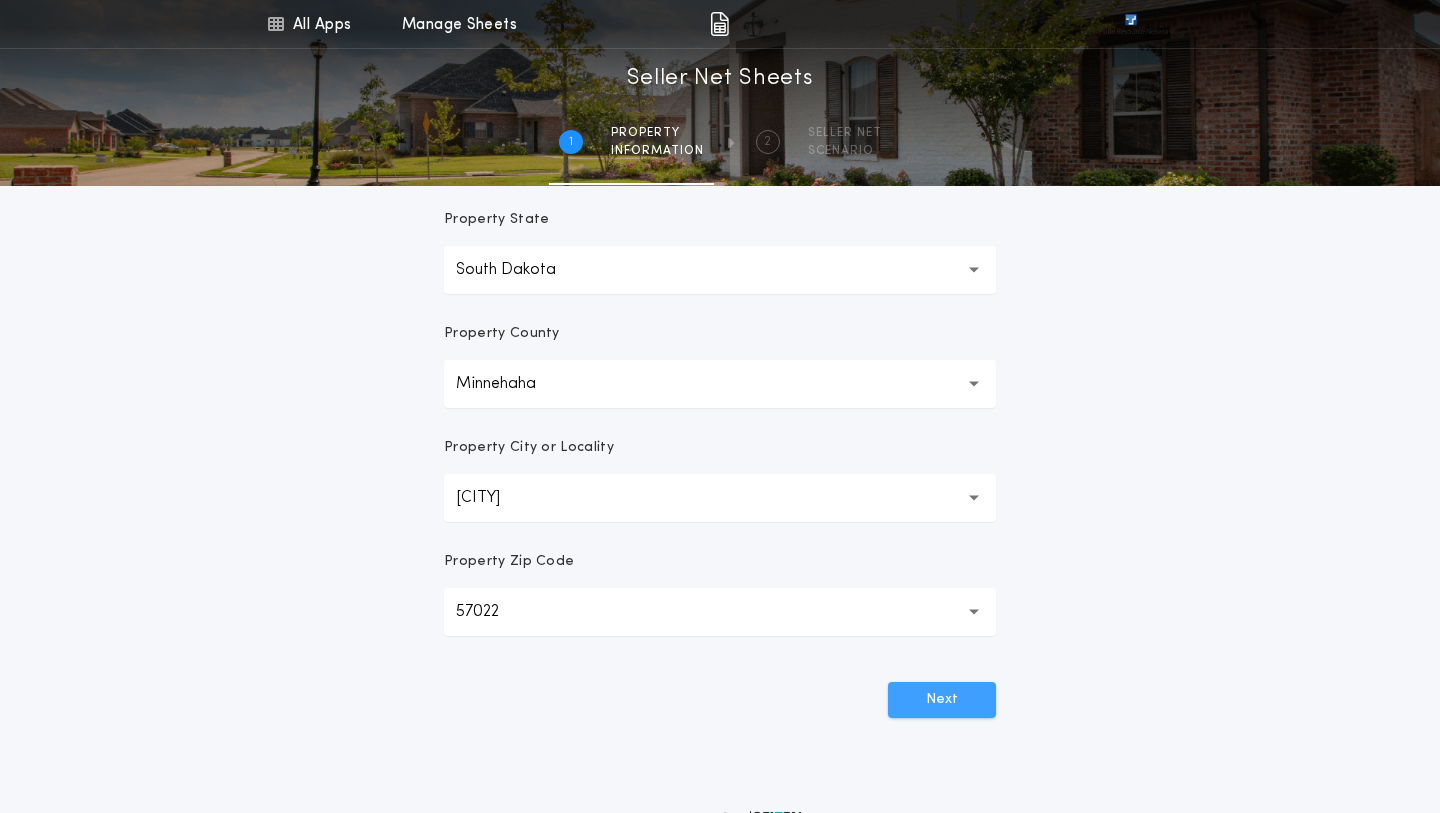 click on "Next" at bounding box center (942, 700) 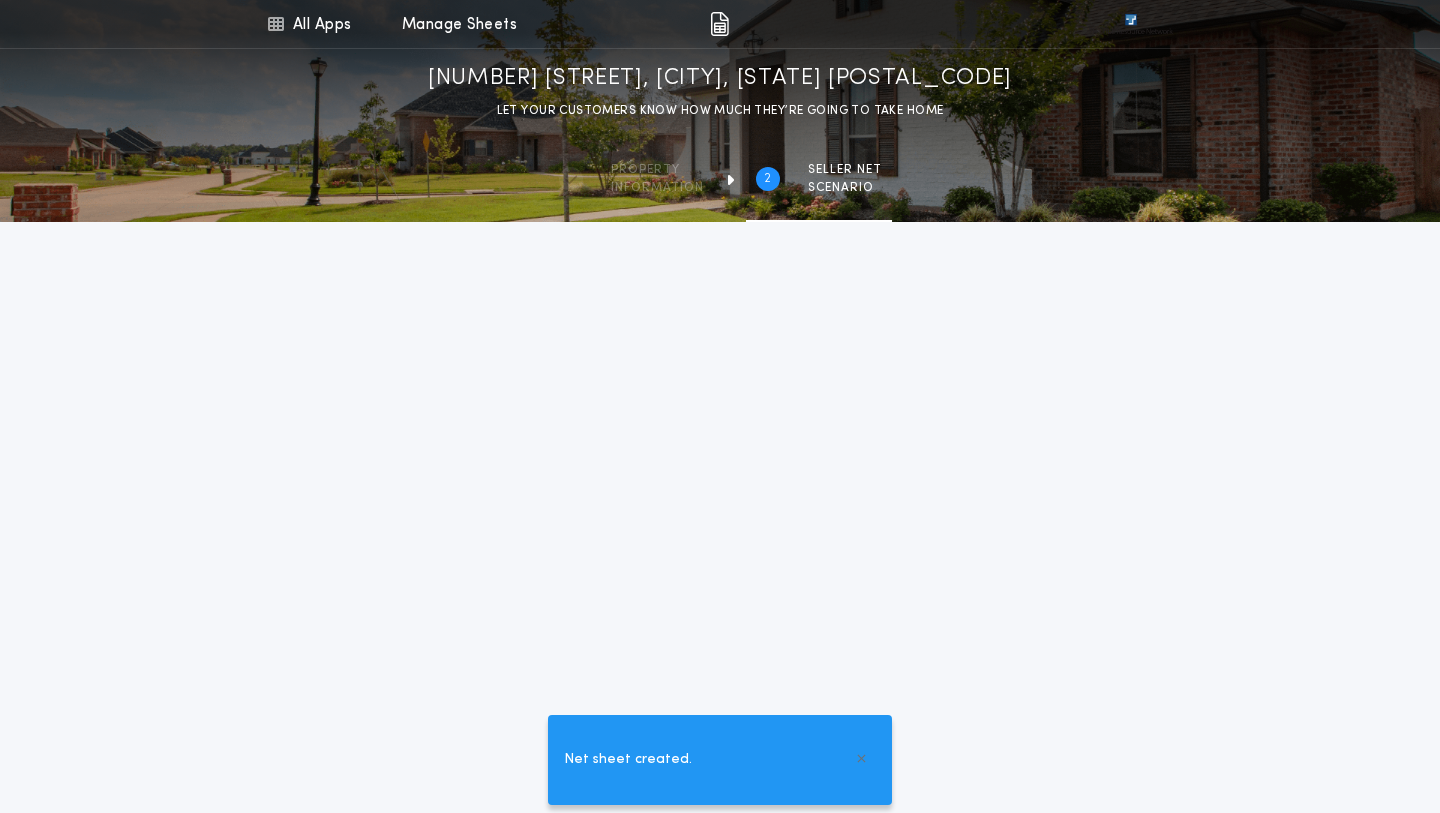 scroll, scrollTop: 384, scrollLeft: 0, axis: vertical 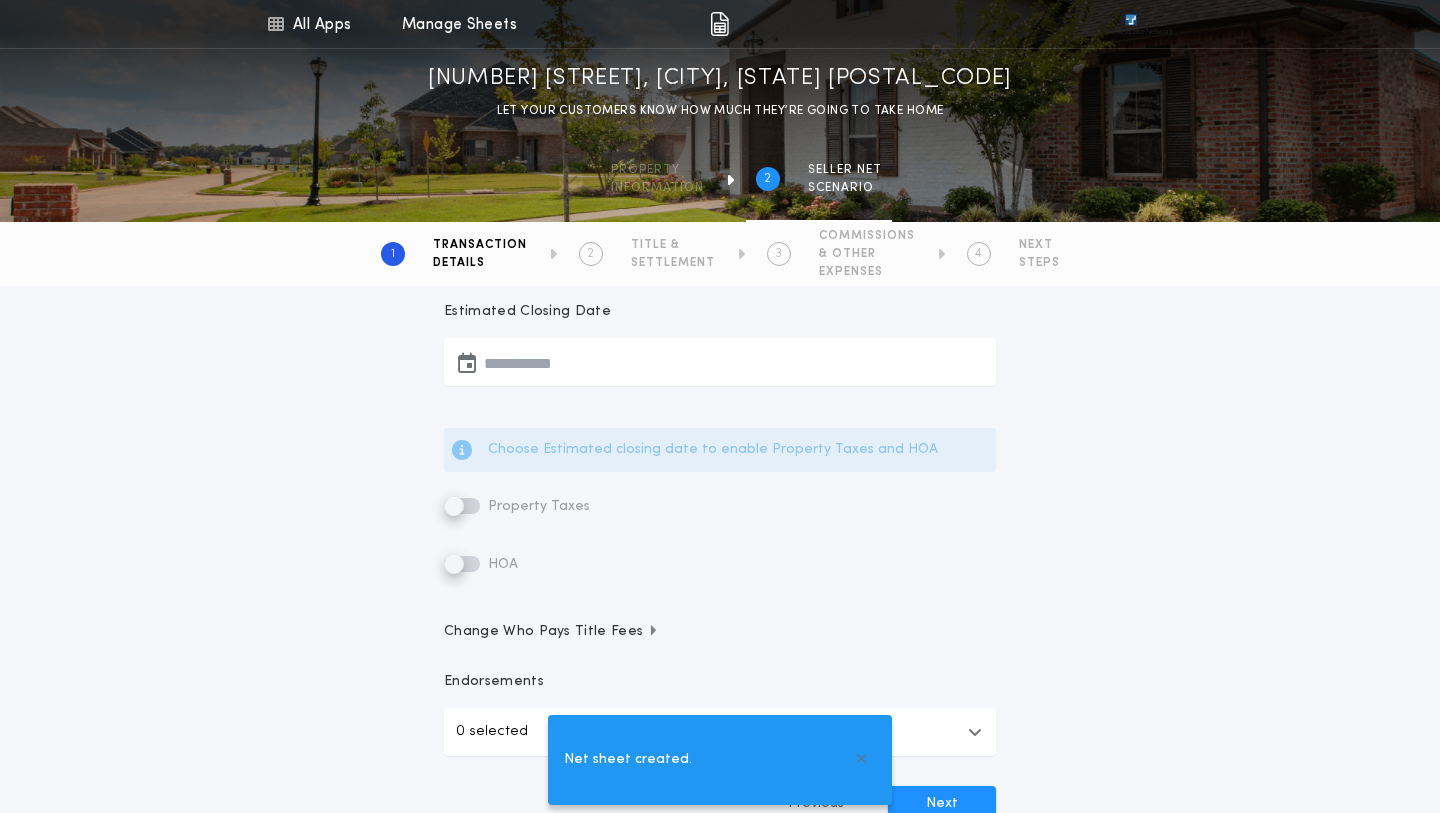 click at bounding box center (720, 362) 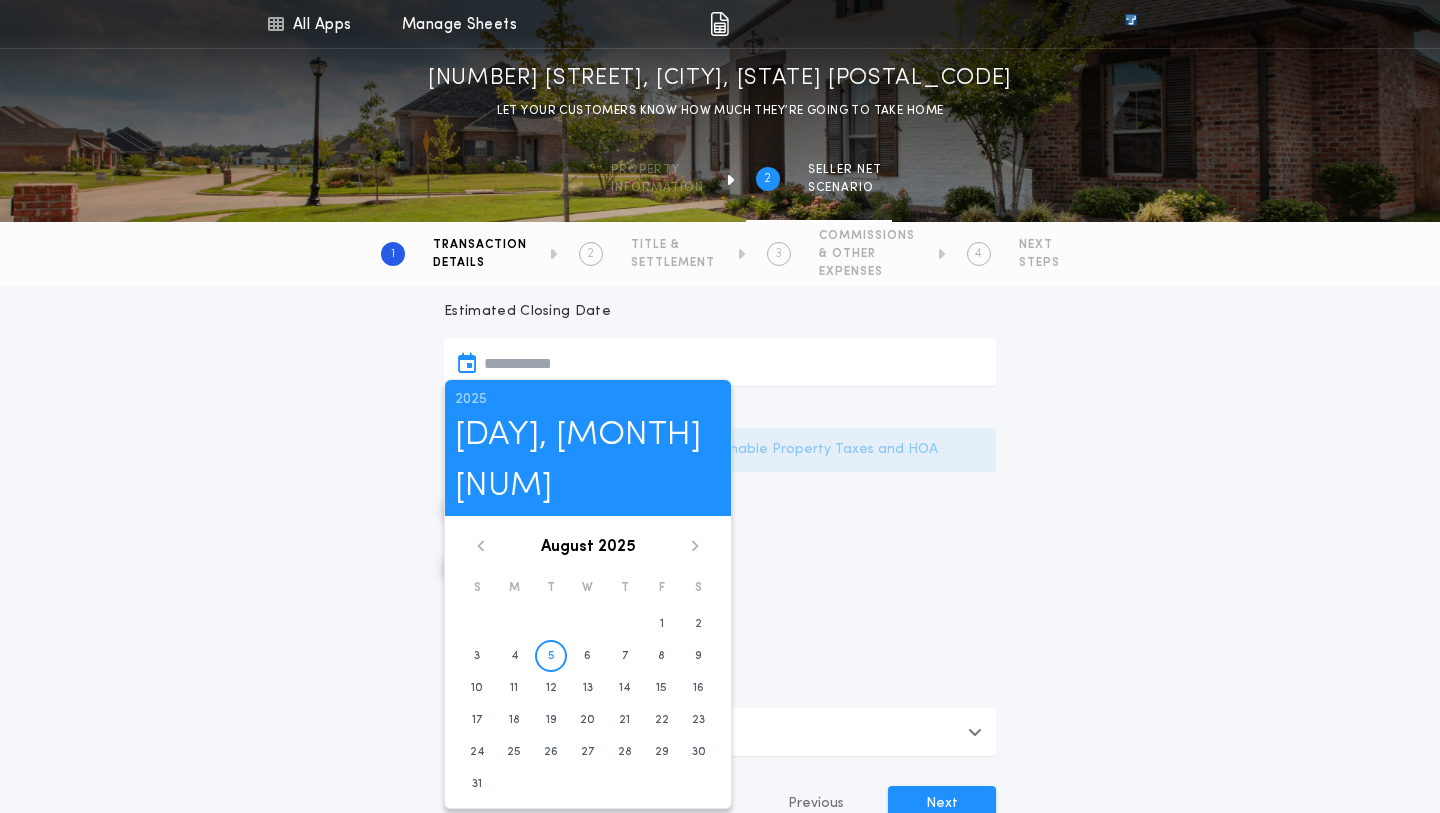 click on "[MONTH] [YEAR] S M T W T F S 1 2 3 4 5 6 7 8 9 10 11 12 13 14 15 16 17 18 19 20 21 22 23 24 25 26 27 28 29 30 31" at bounding box center [588, 670] 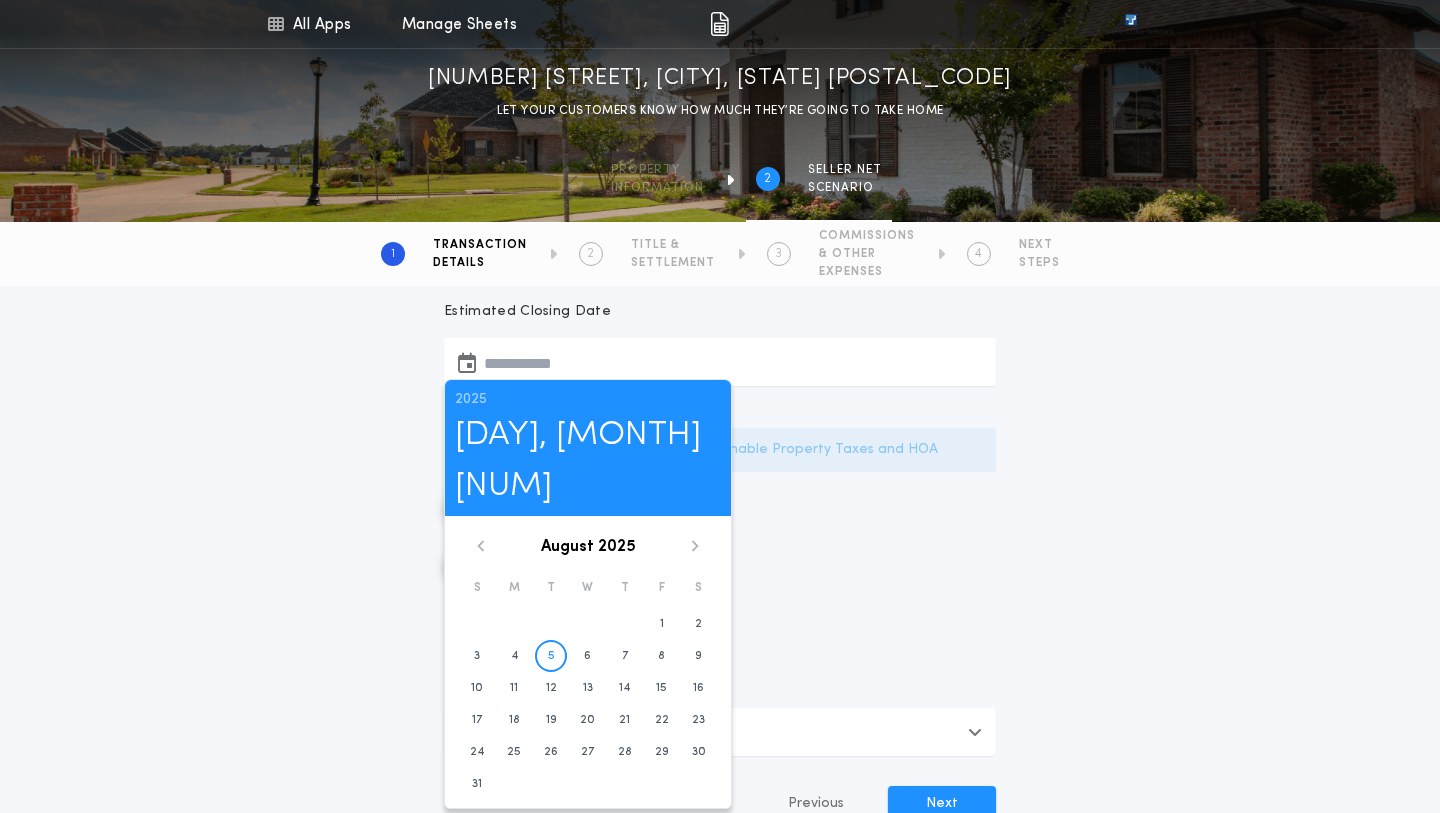 click 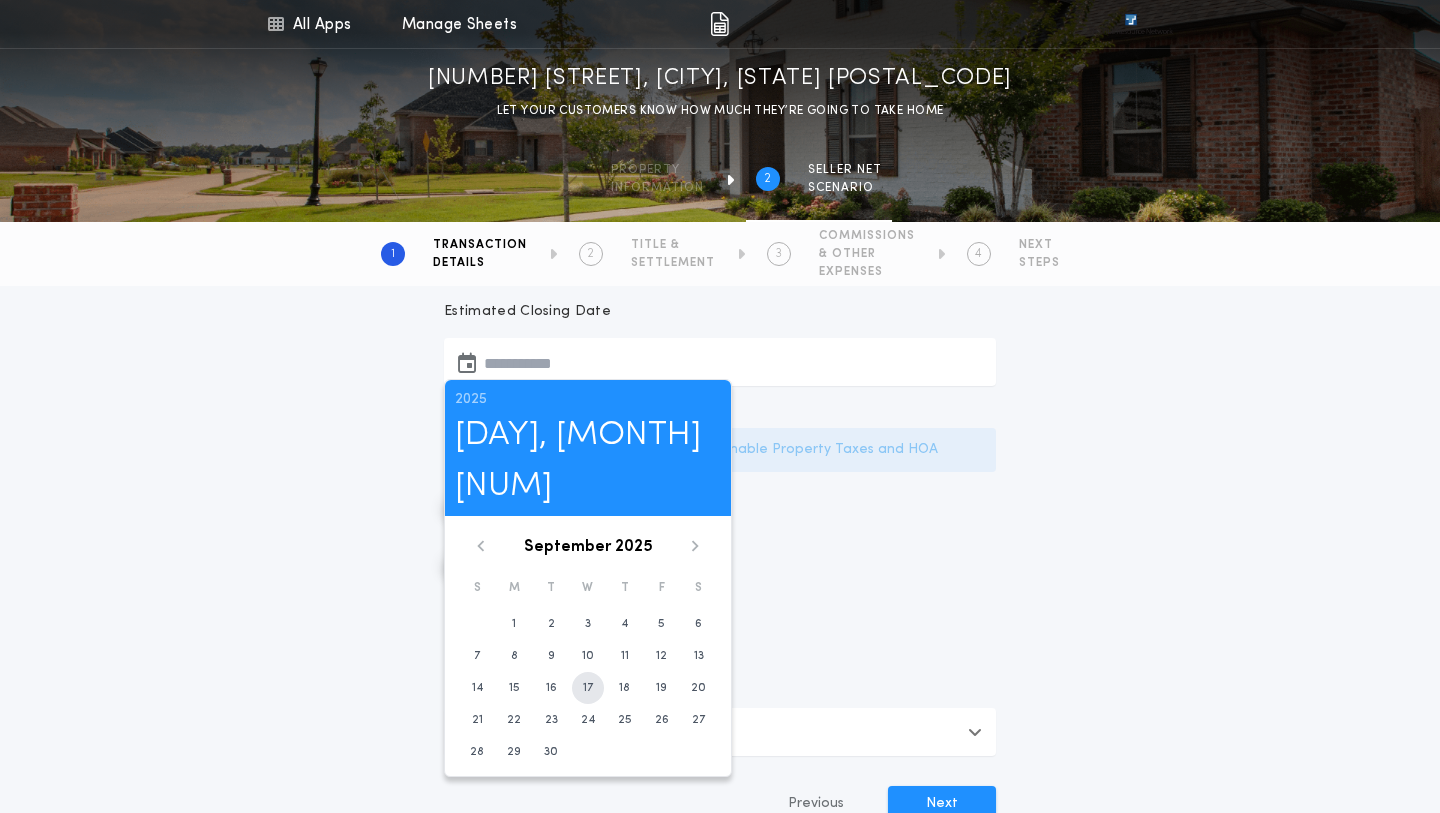 click on "17" at bounding box center [588, 688] 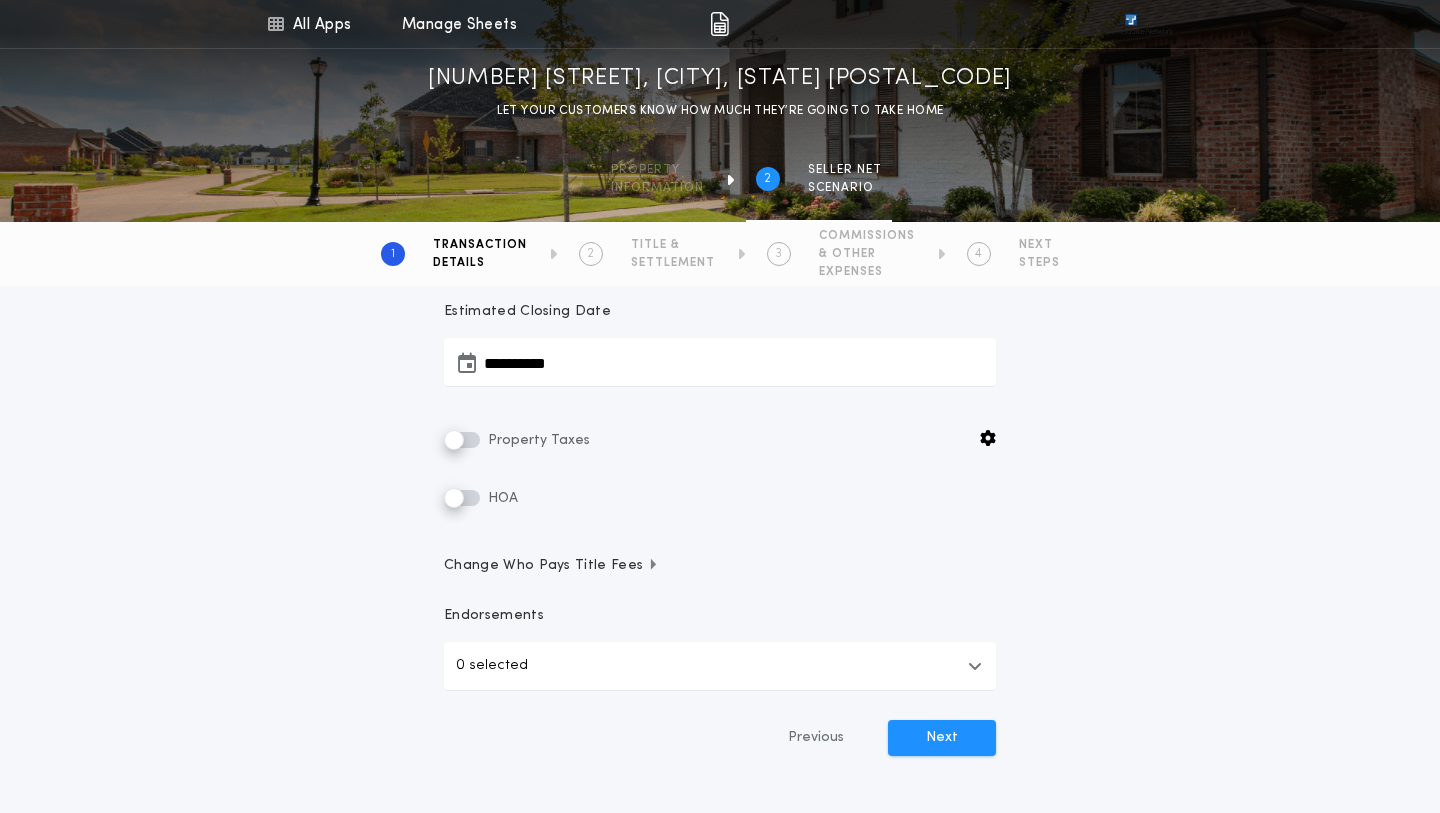 click on "0 selected" at bounding box center (720, 666) 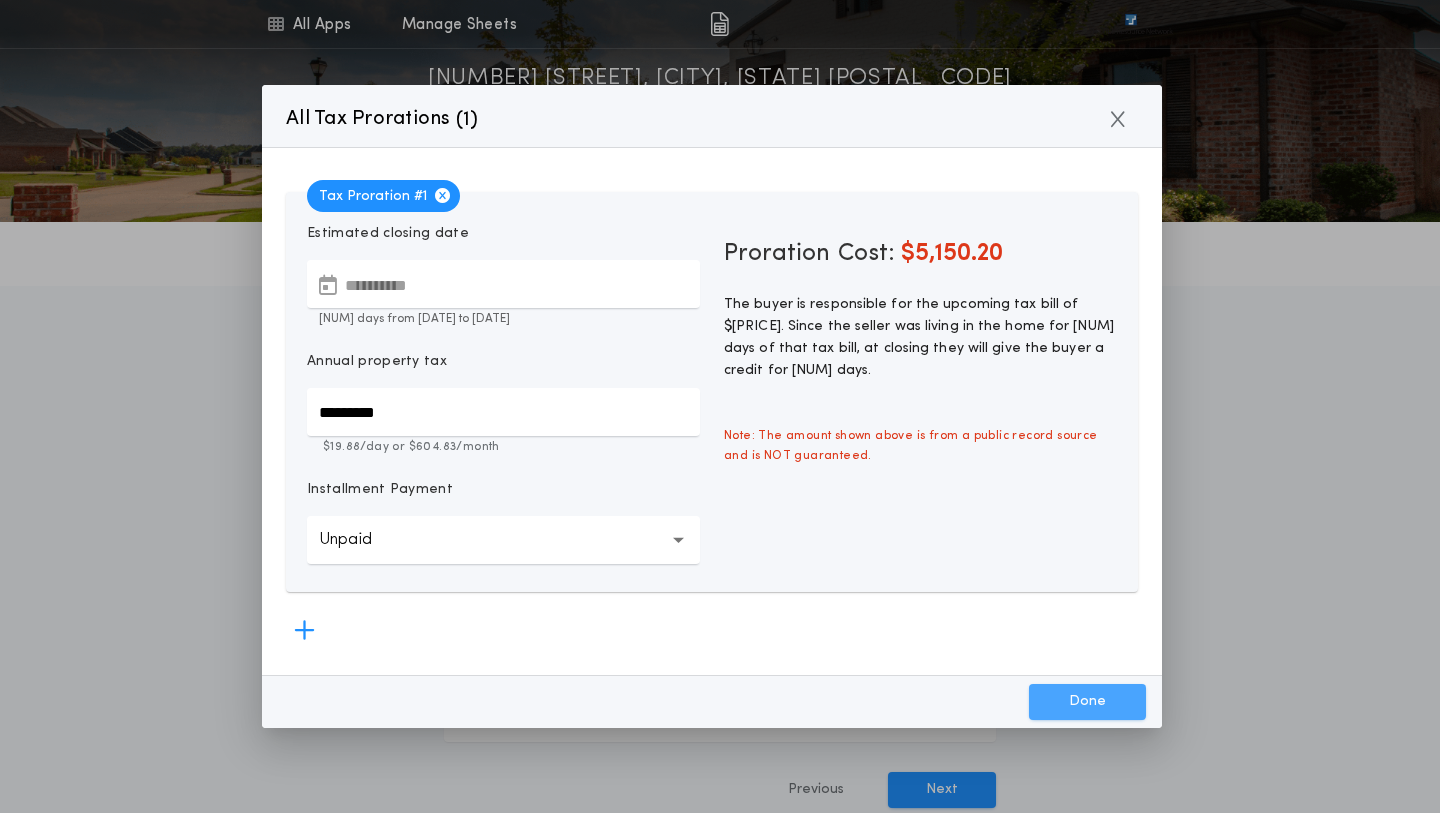 click on "Done" at bounding box center [1087, 702] 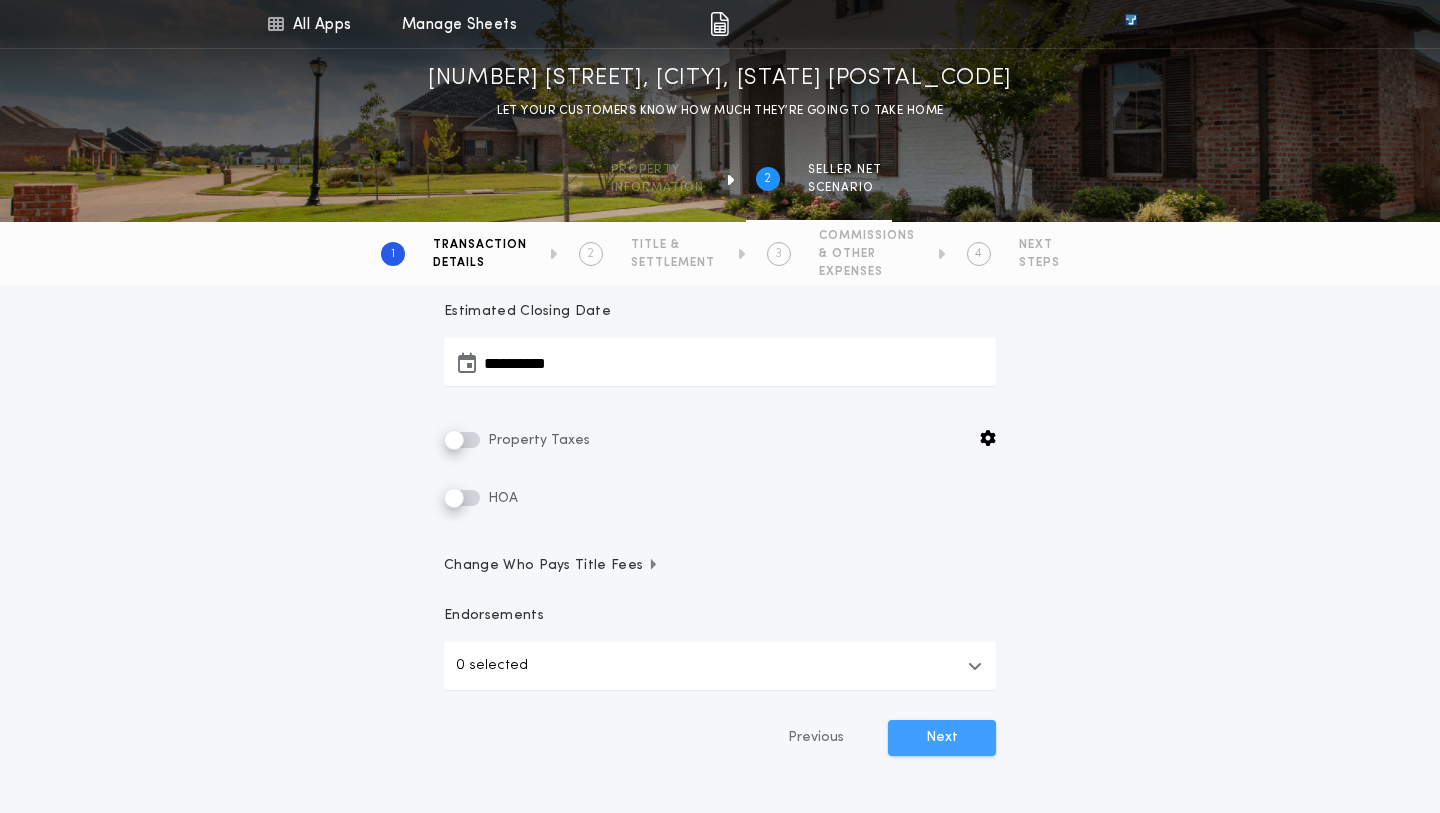 click on "Next" at bounding box center [942, 738] 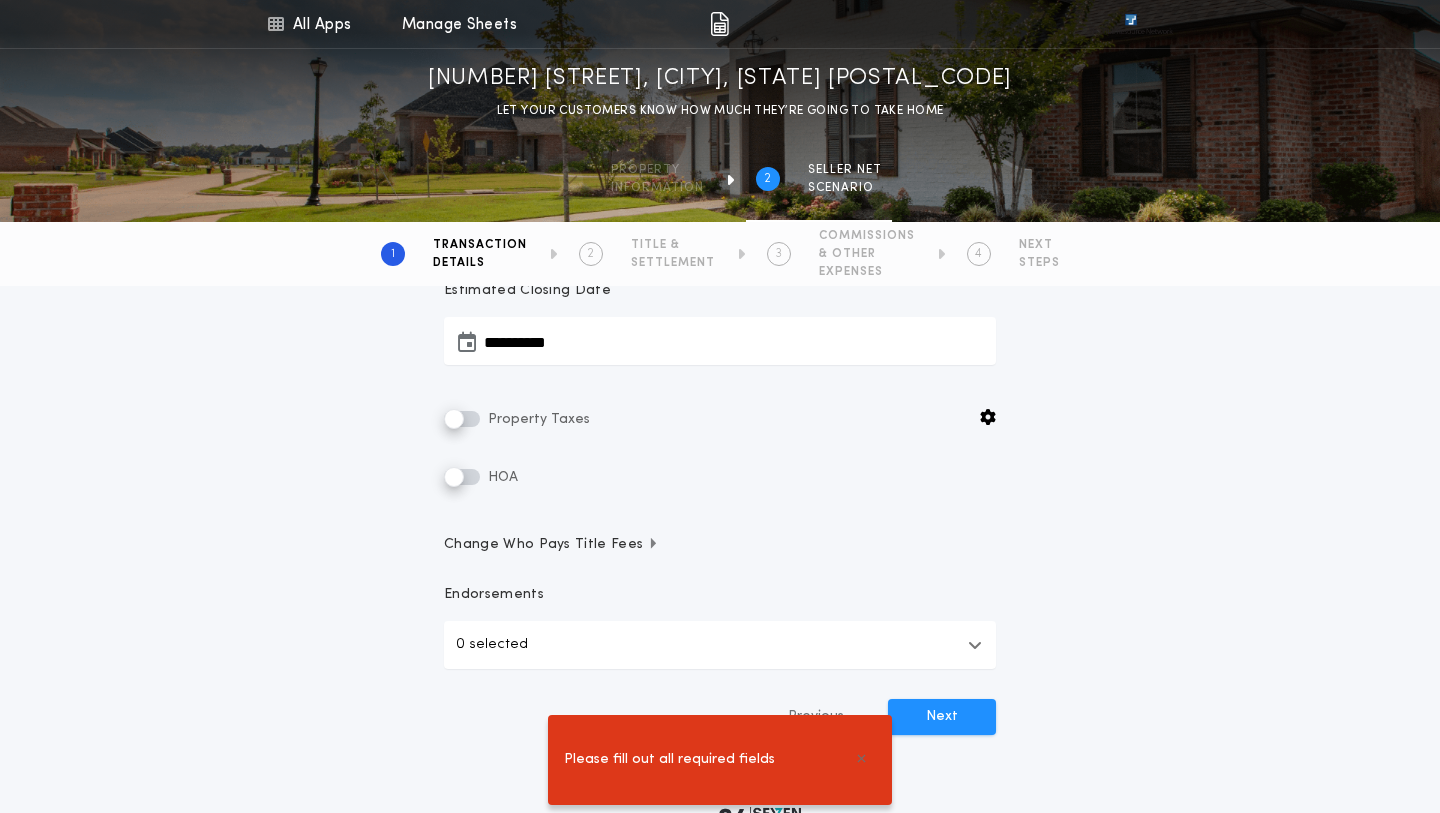 scroll, scrollTop: 450, scrollLeft: 0, axis: vertical 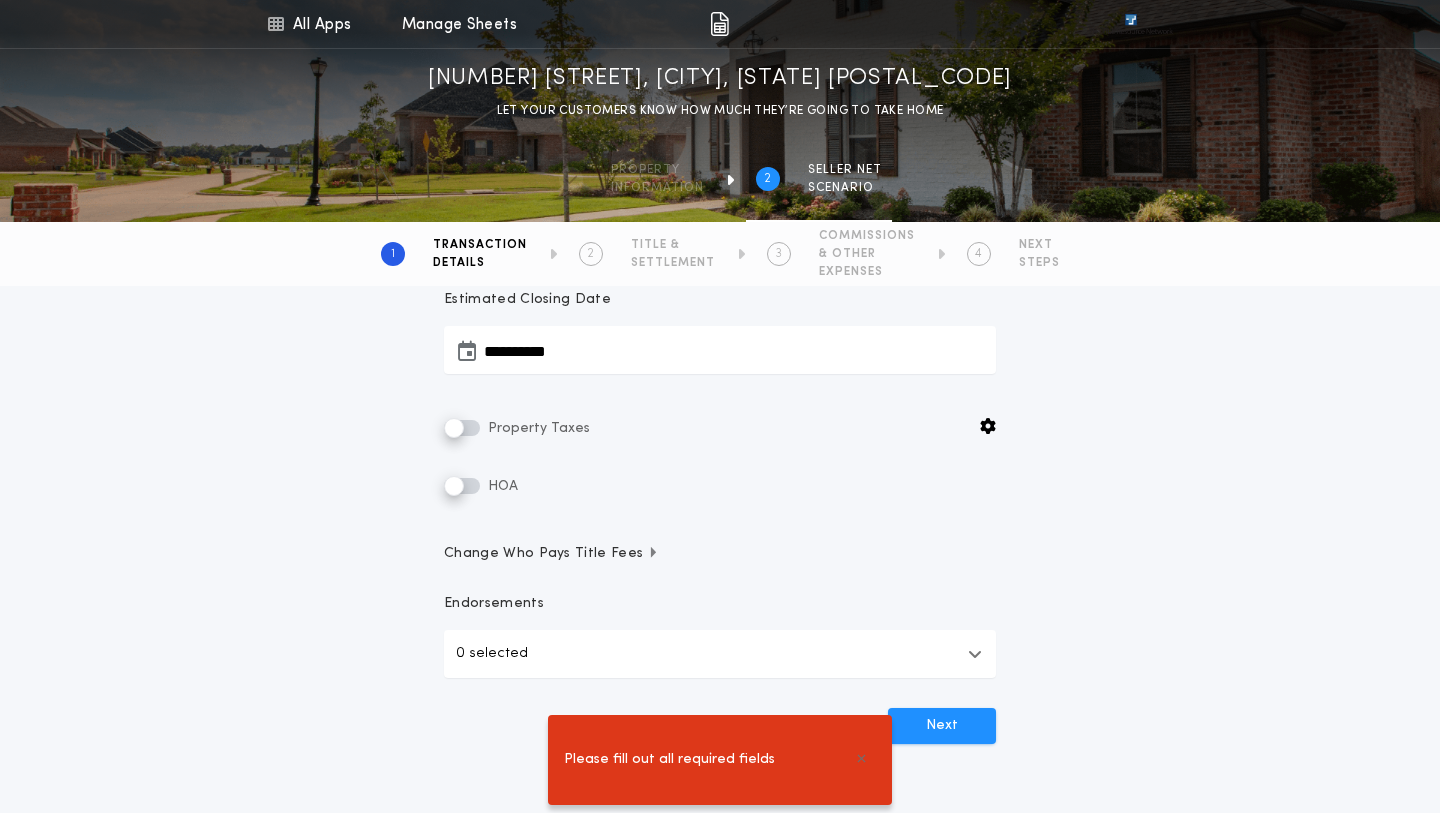 click on "Change Who Pays Title Fees" at bounding box center [551, 554] 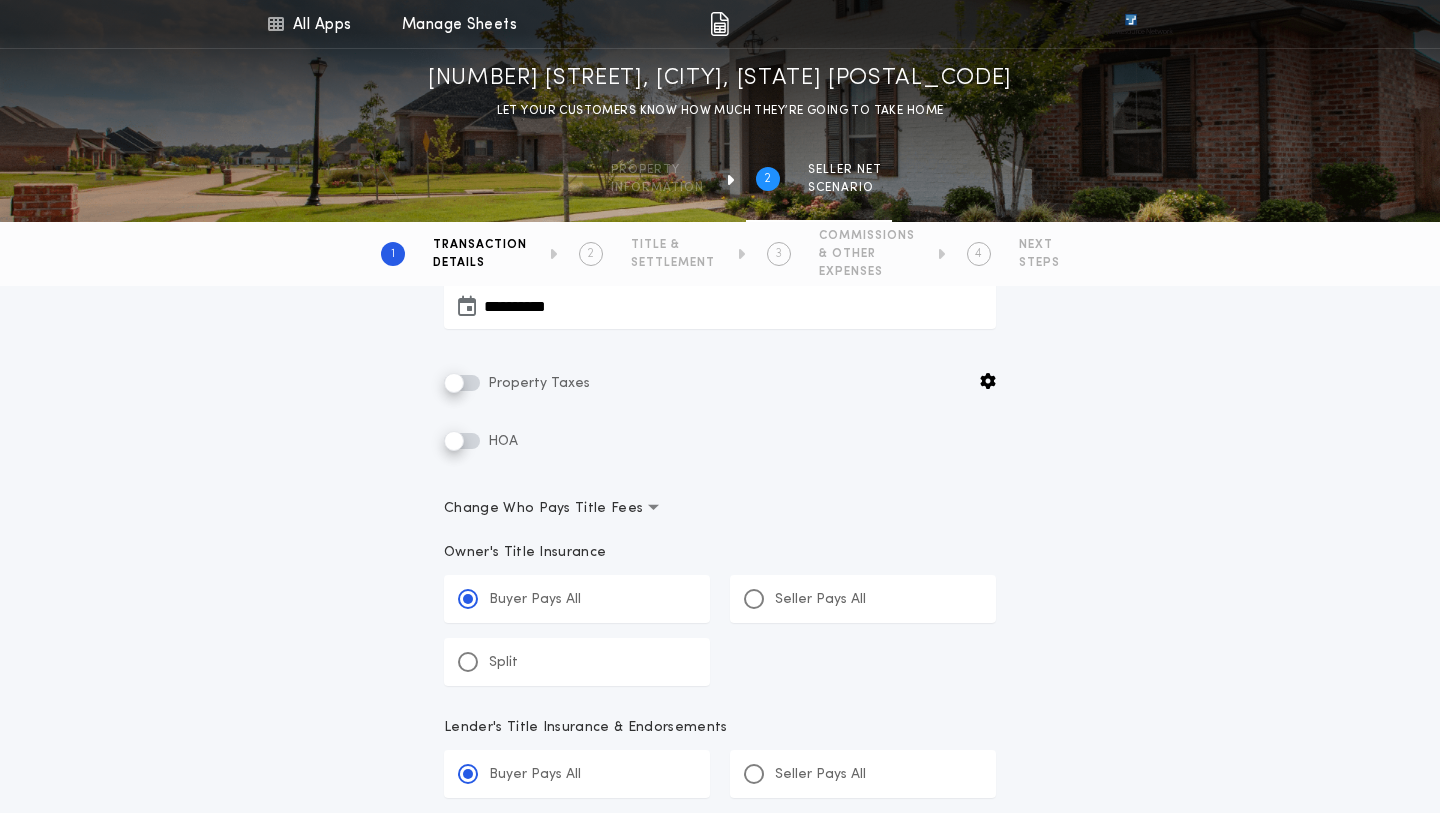 scroll, scrollTop: 523, scrollLeft: 0, axis: vertical 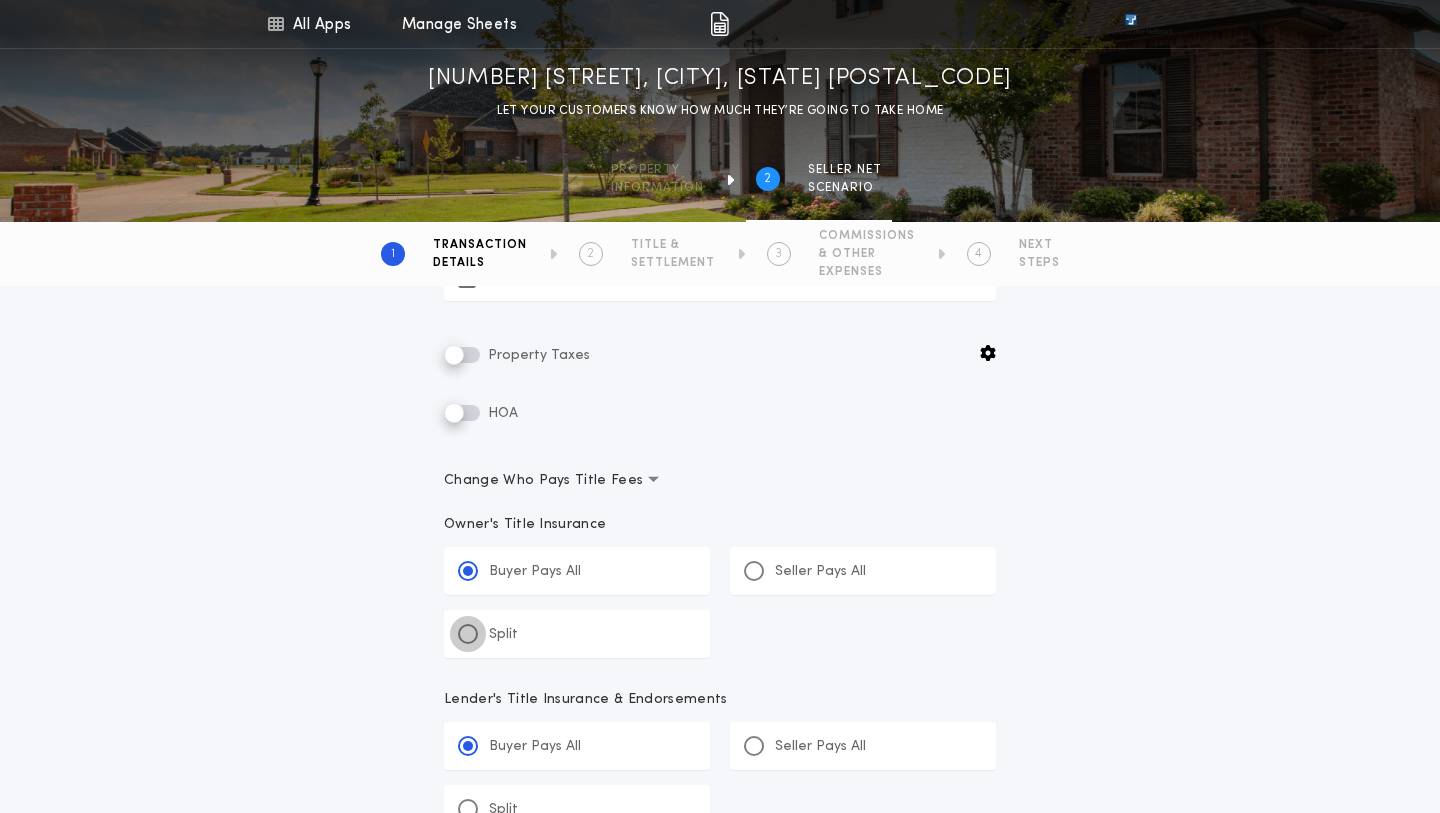 click at bounding box center (468, 634) 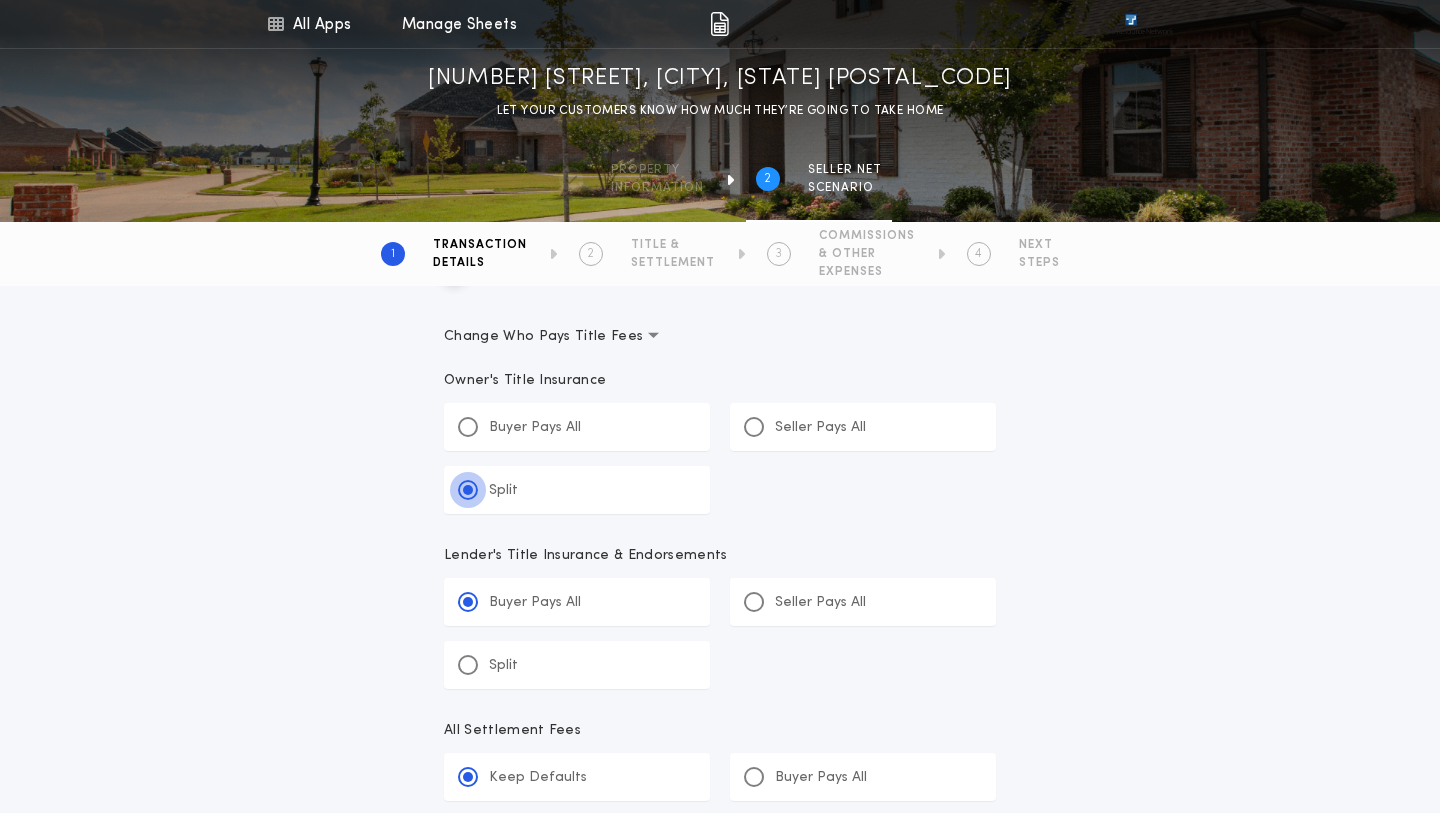 scroll, scrollTop: 671, scrollLeft: 0, axis: vertical 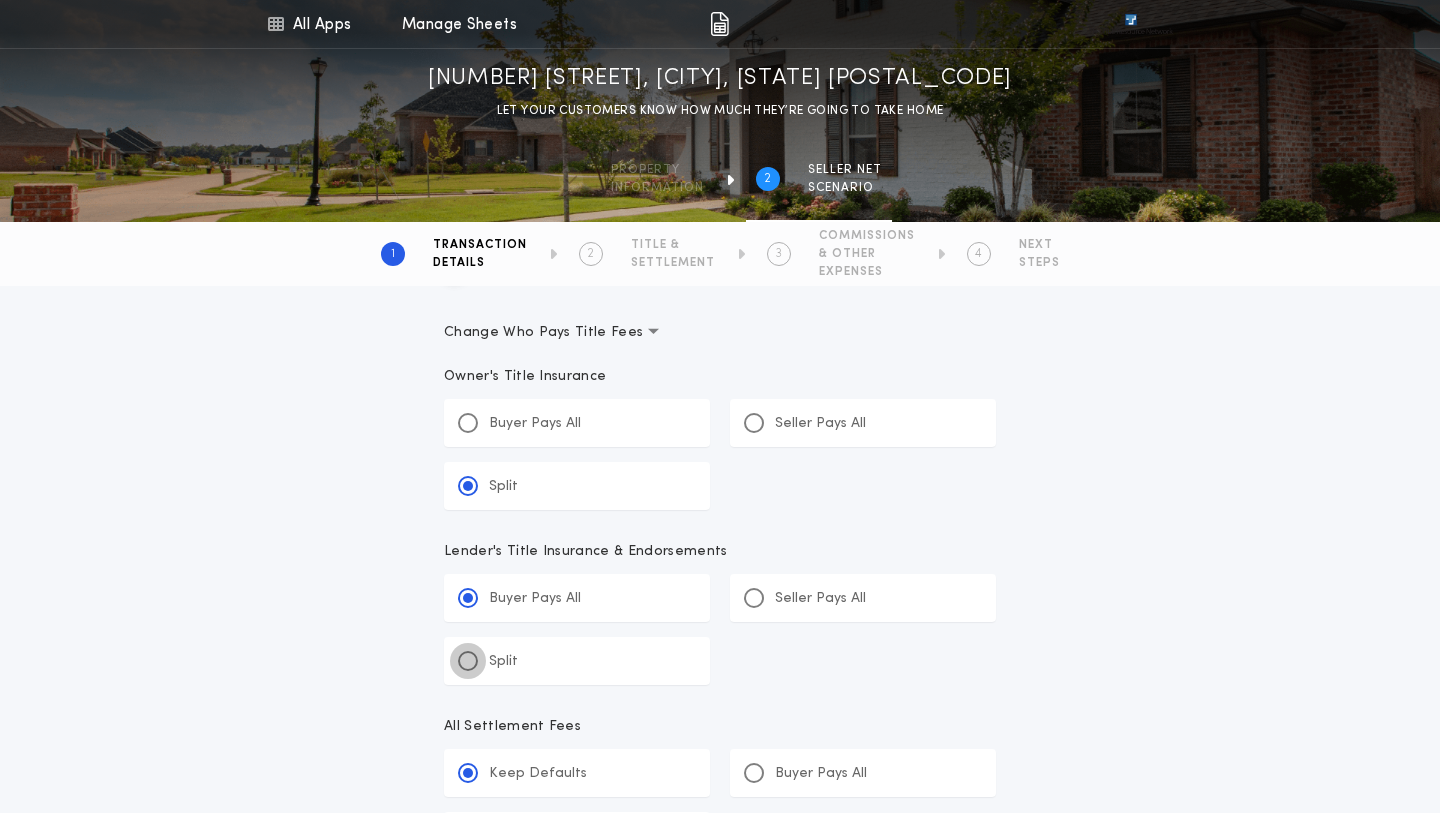 click at bounding box center (468, 661) 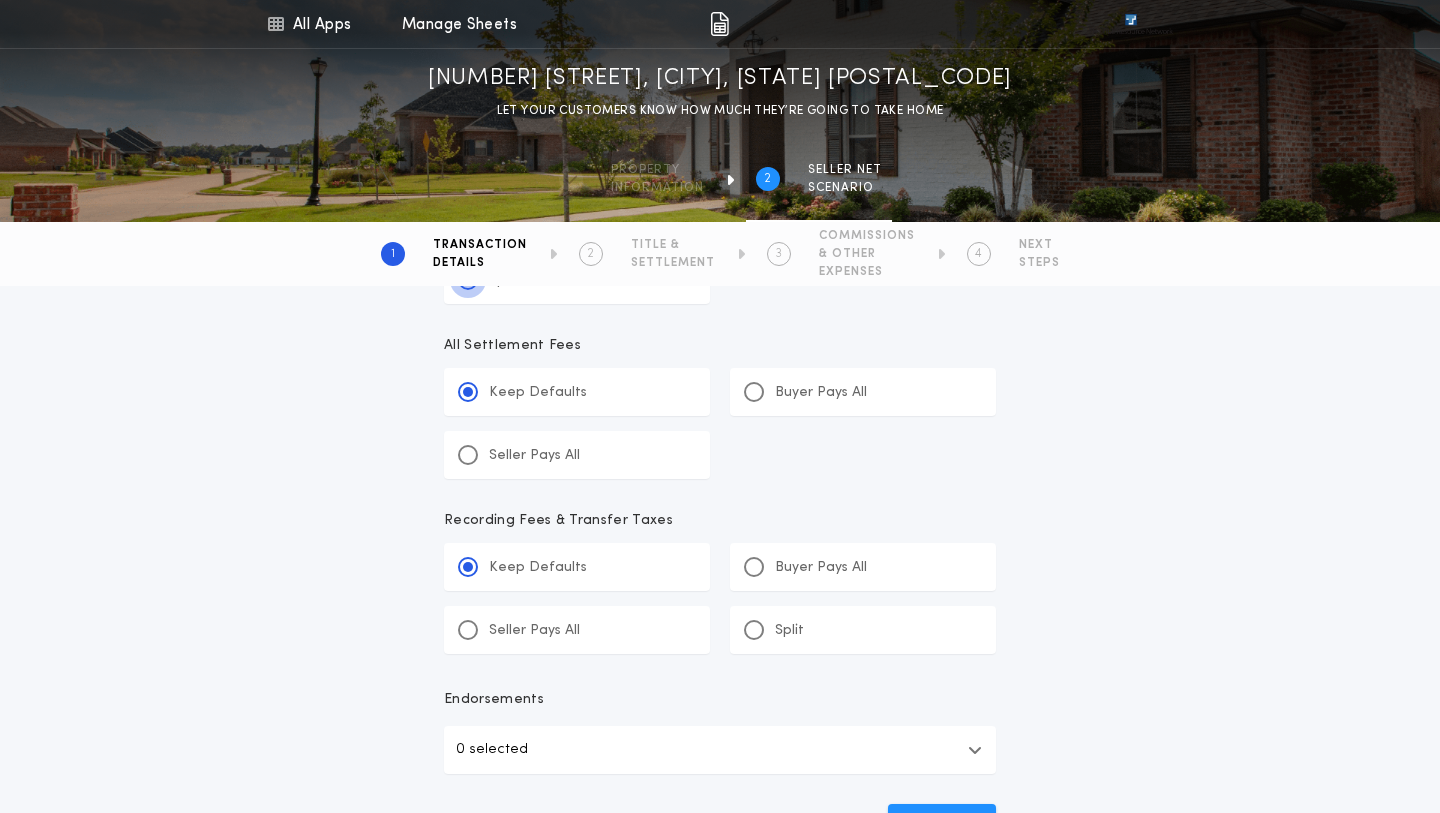 scroll, scrollTop: 1160, scrollLeft: 0, axis: vertical 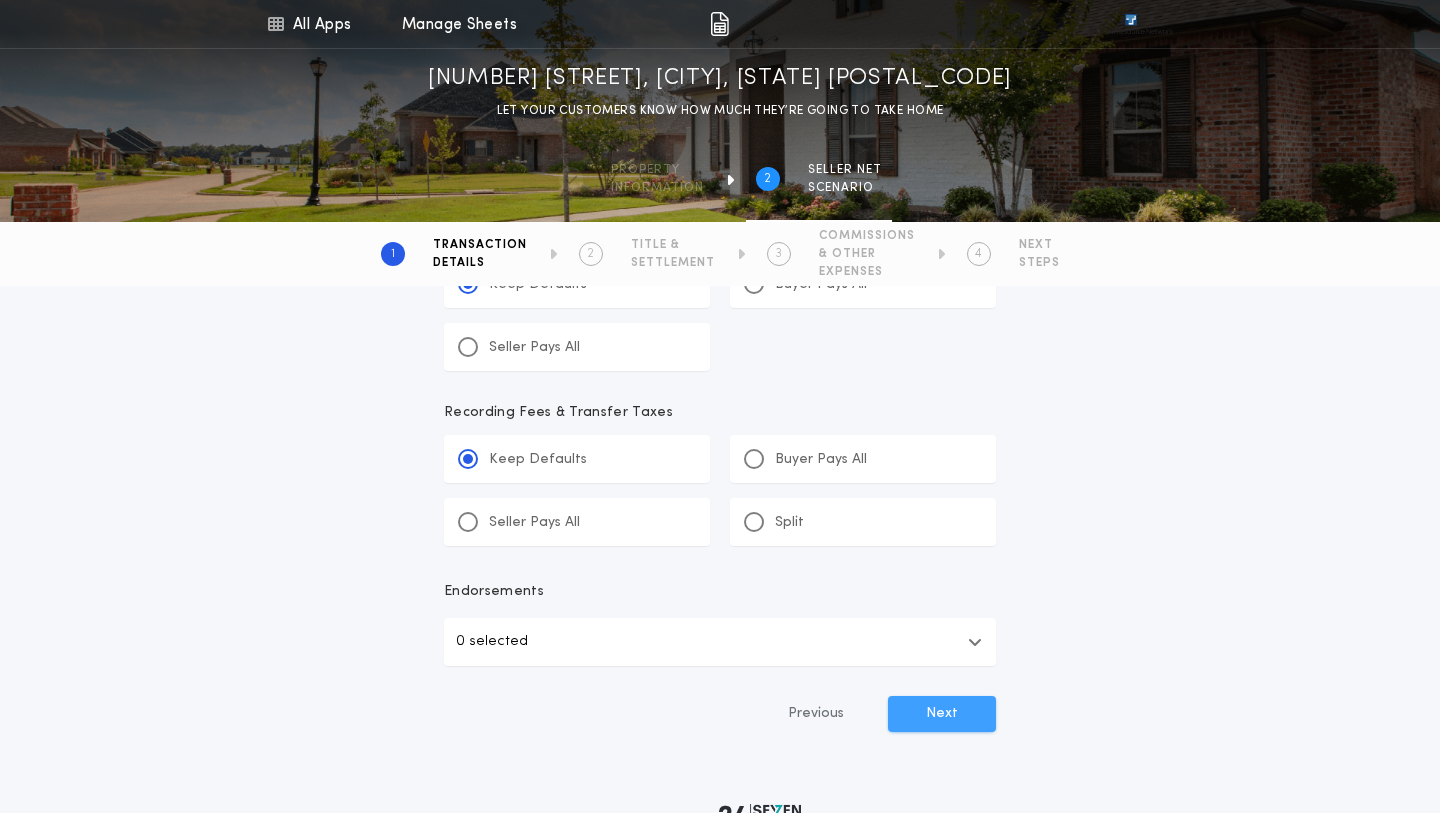 click on "Next" at bounding box center [942, 714] 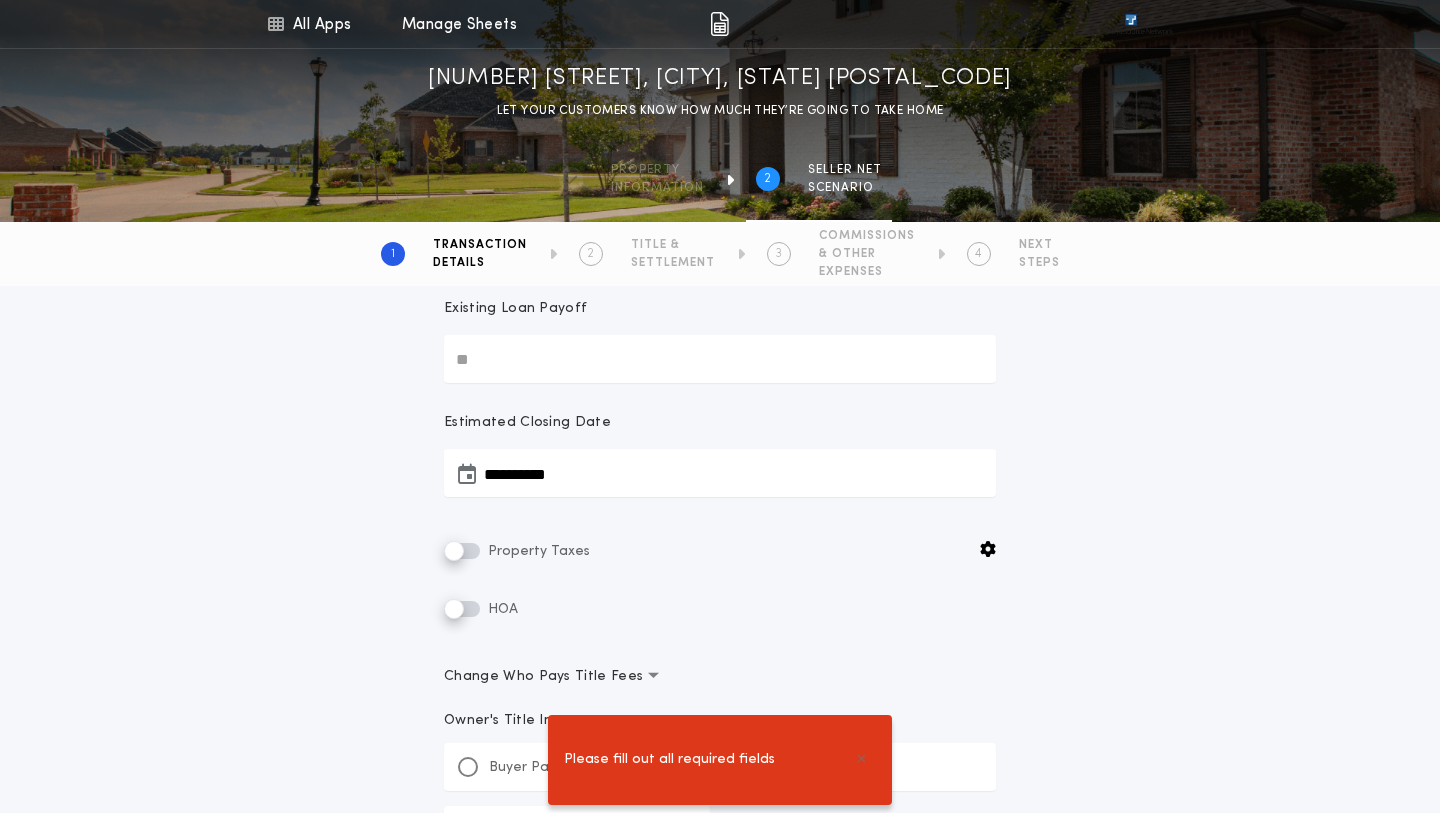 scroll, scrollTop: 320, scrollLeft: 0, axis: vertical 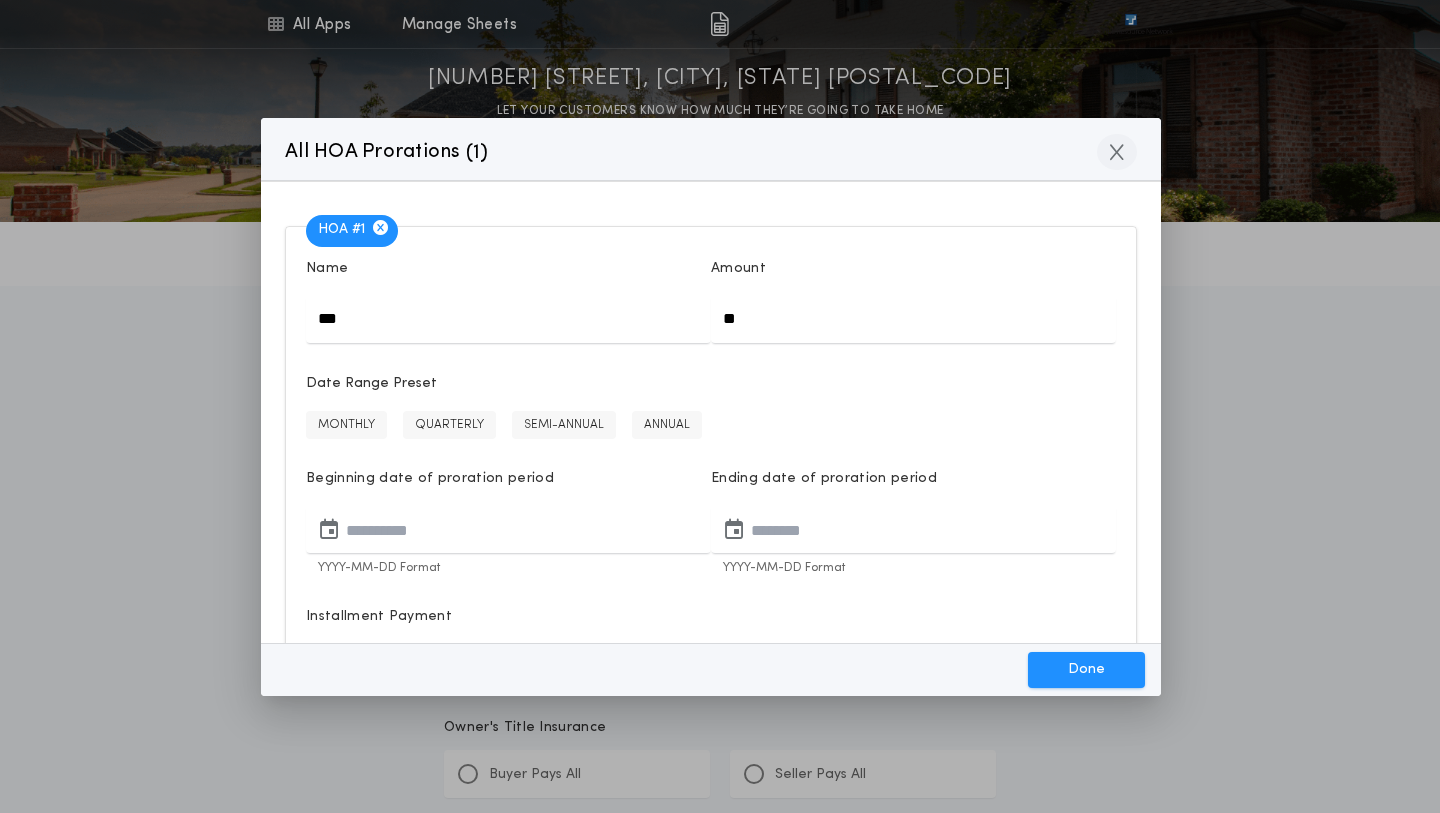 click at bounding box center [1117, 152] 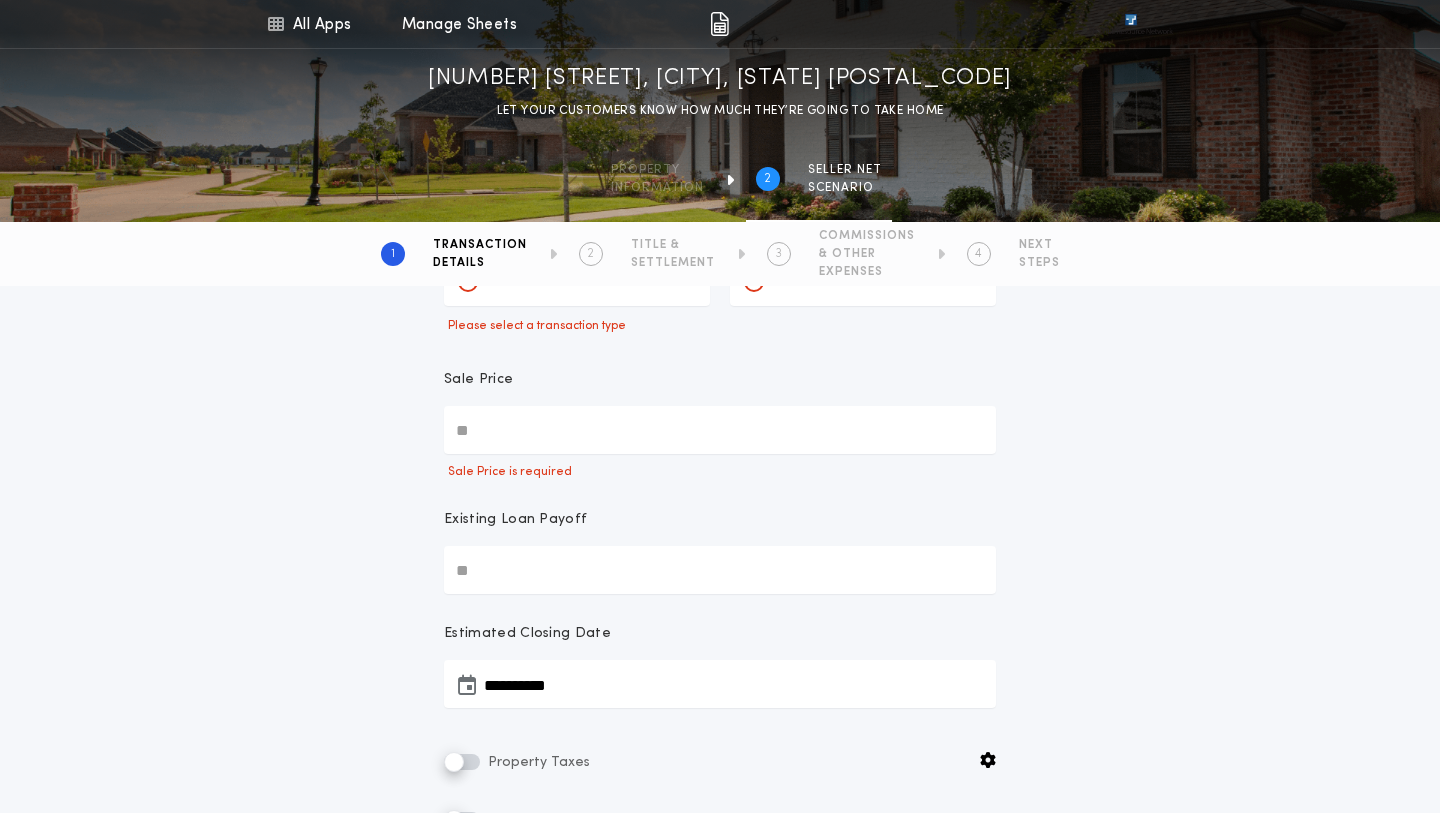 scroll, scrollTop: 0, scrollLeft: 0, axis: both 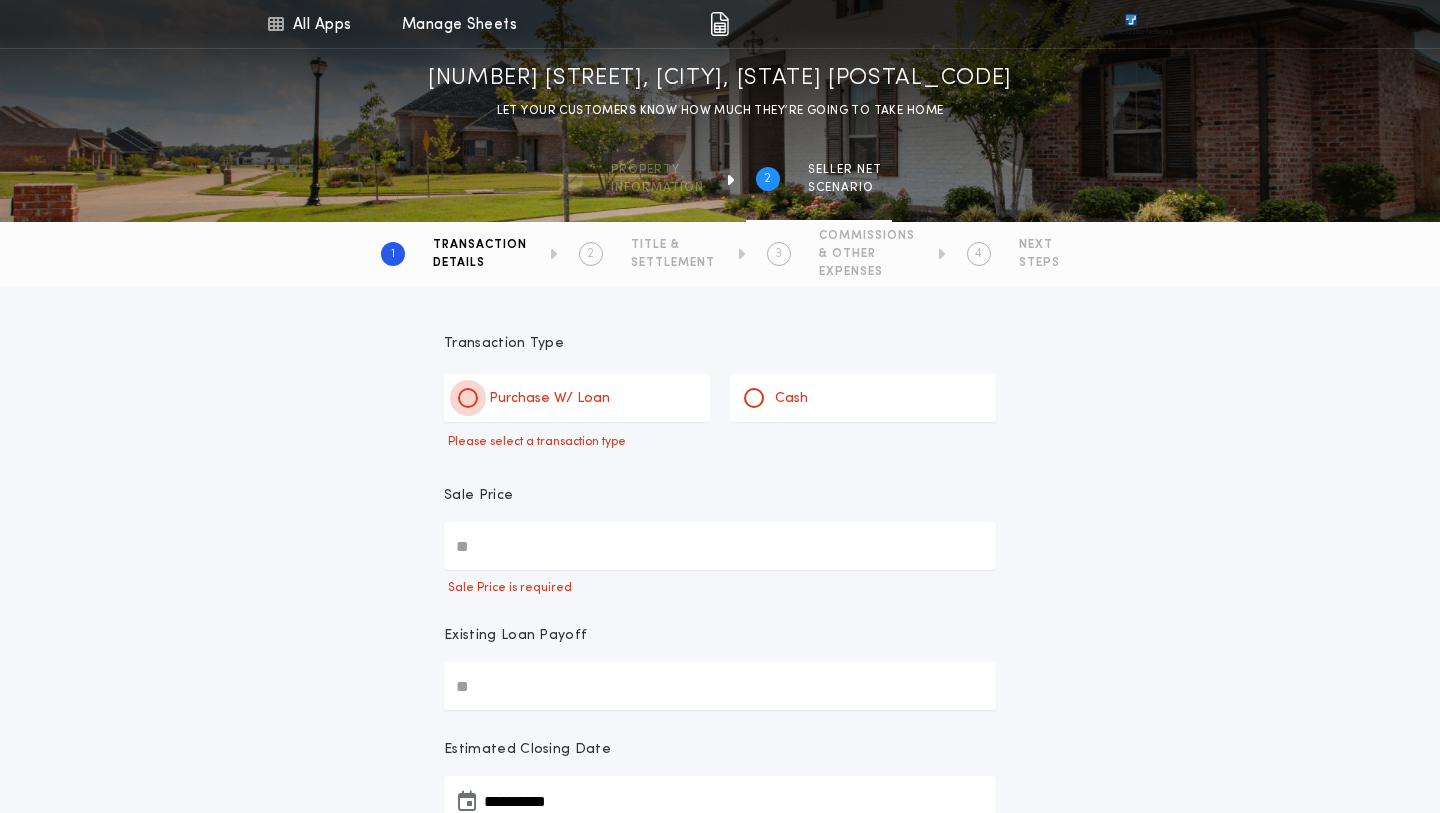 click at bounding box center [468, 398] 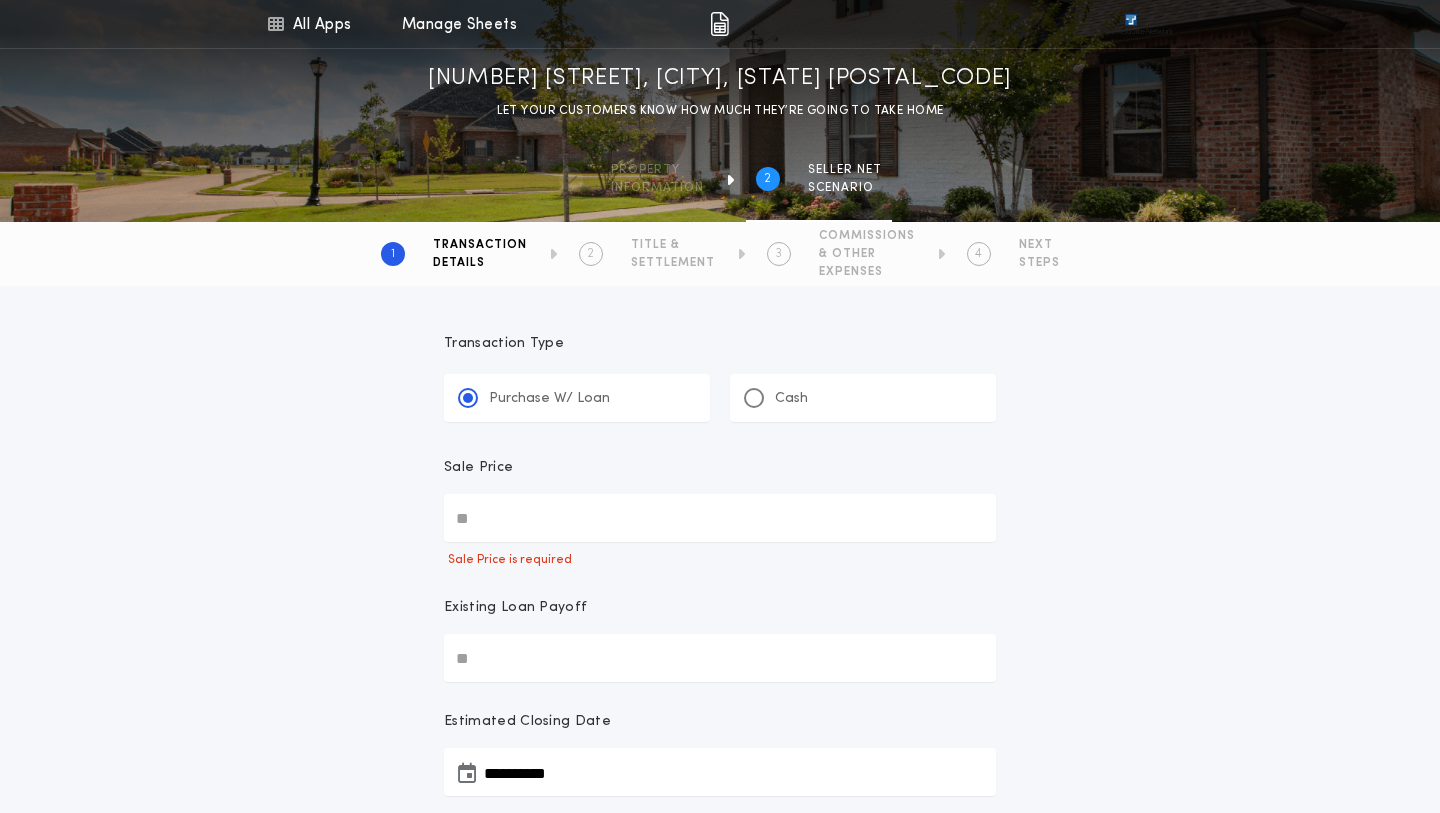 click on "Sale Price" at bounding box center [720, 518] 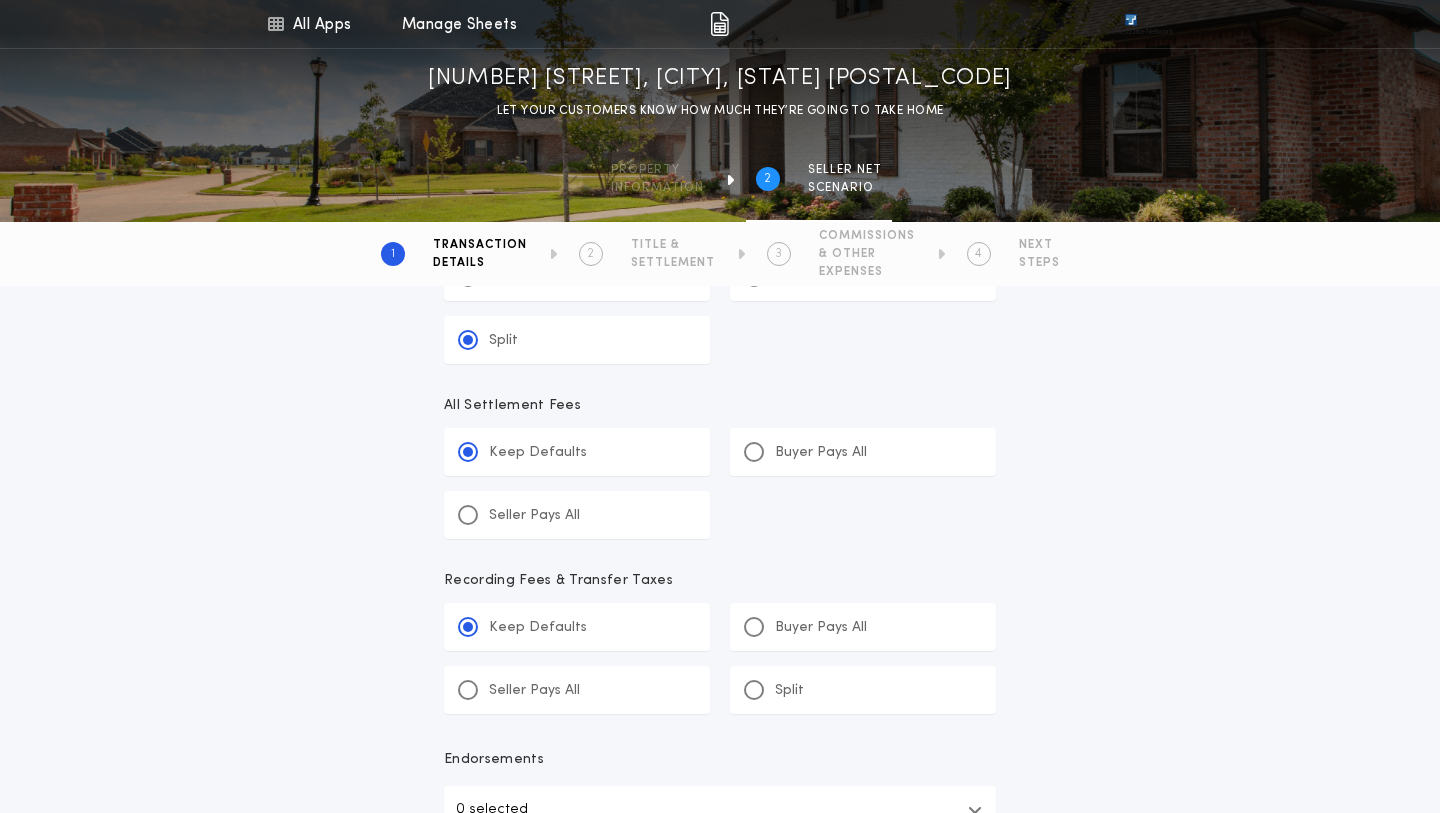 scroll, scrollTop: 1241, scrollLeft: 0, axis: vertical 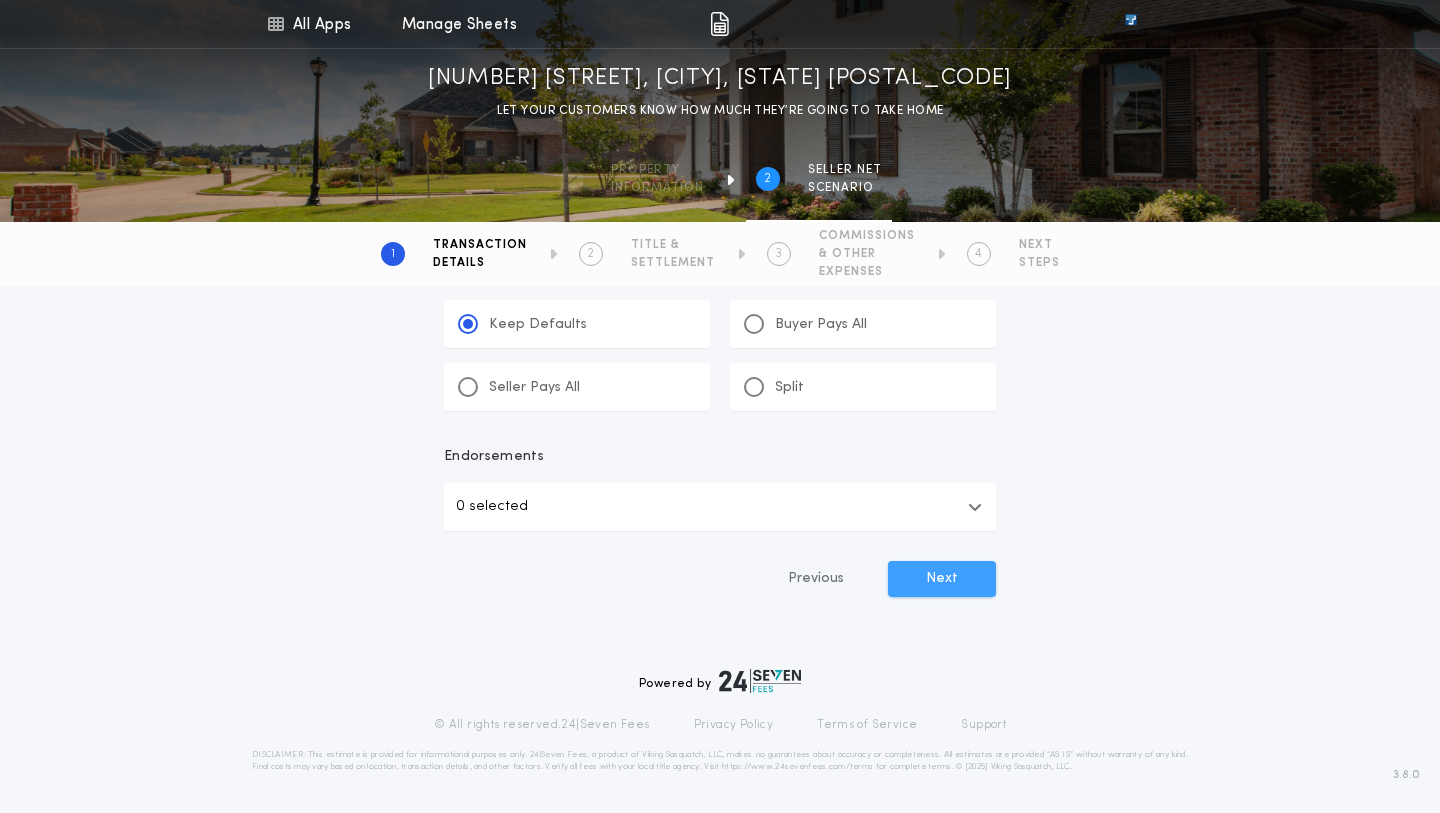 type on "********" 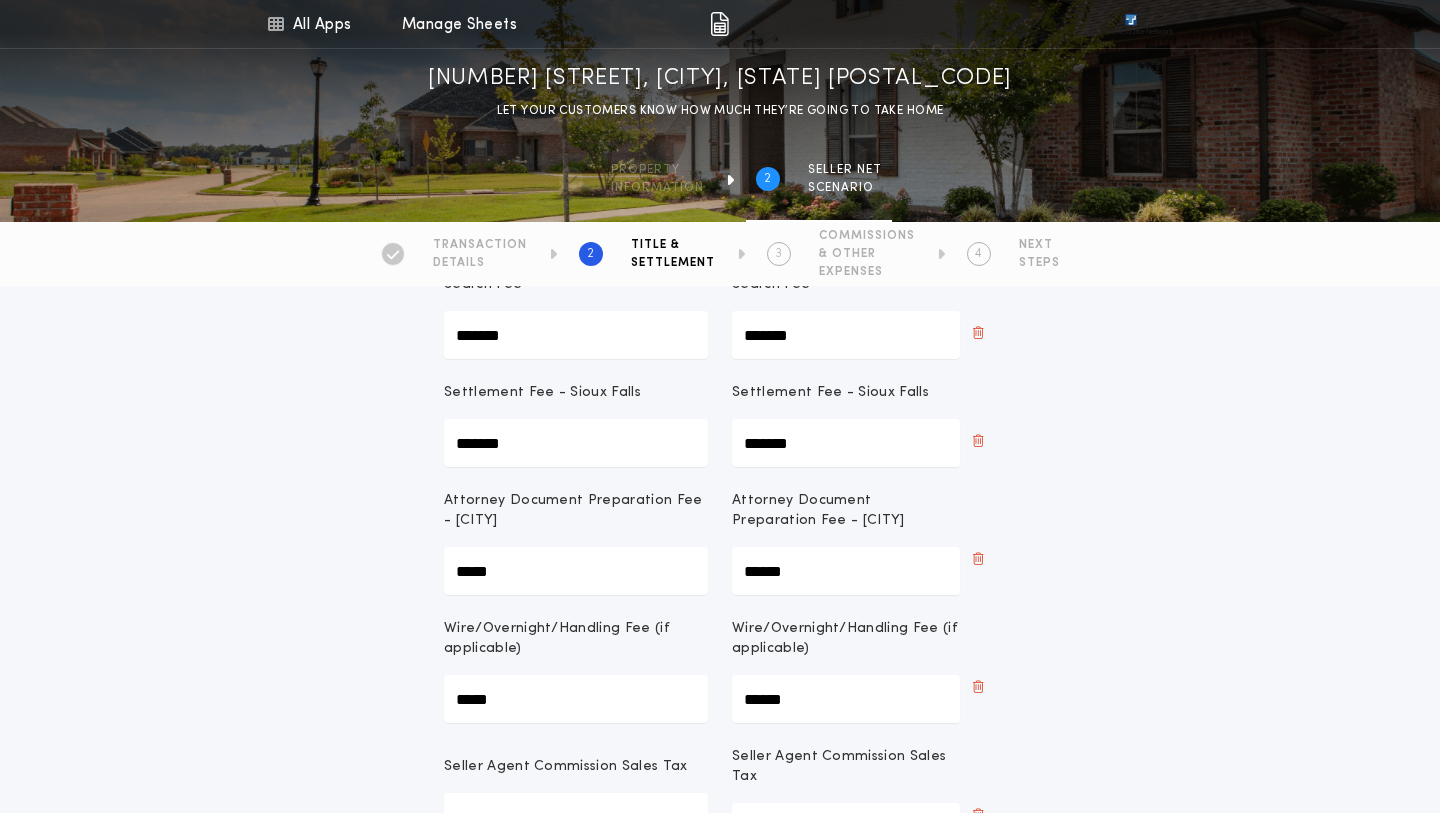 scroll, scrollTop: 0, scrollLeft: 0, axis: both 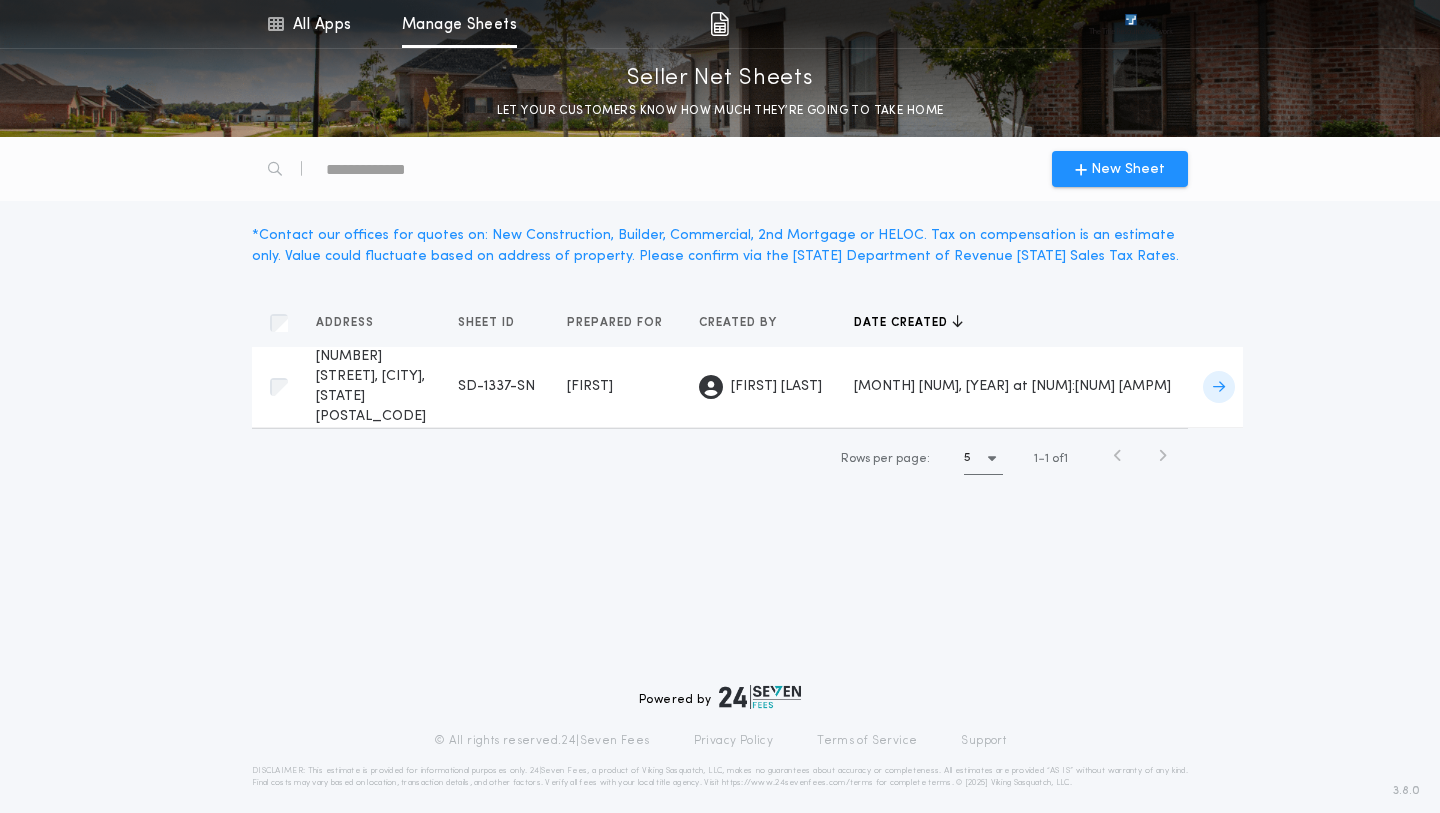 click on "[NUMBER] [STREET], [CITY], [STATE]-[CODE] Prepared for" at bounding box center [371, 387] 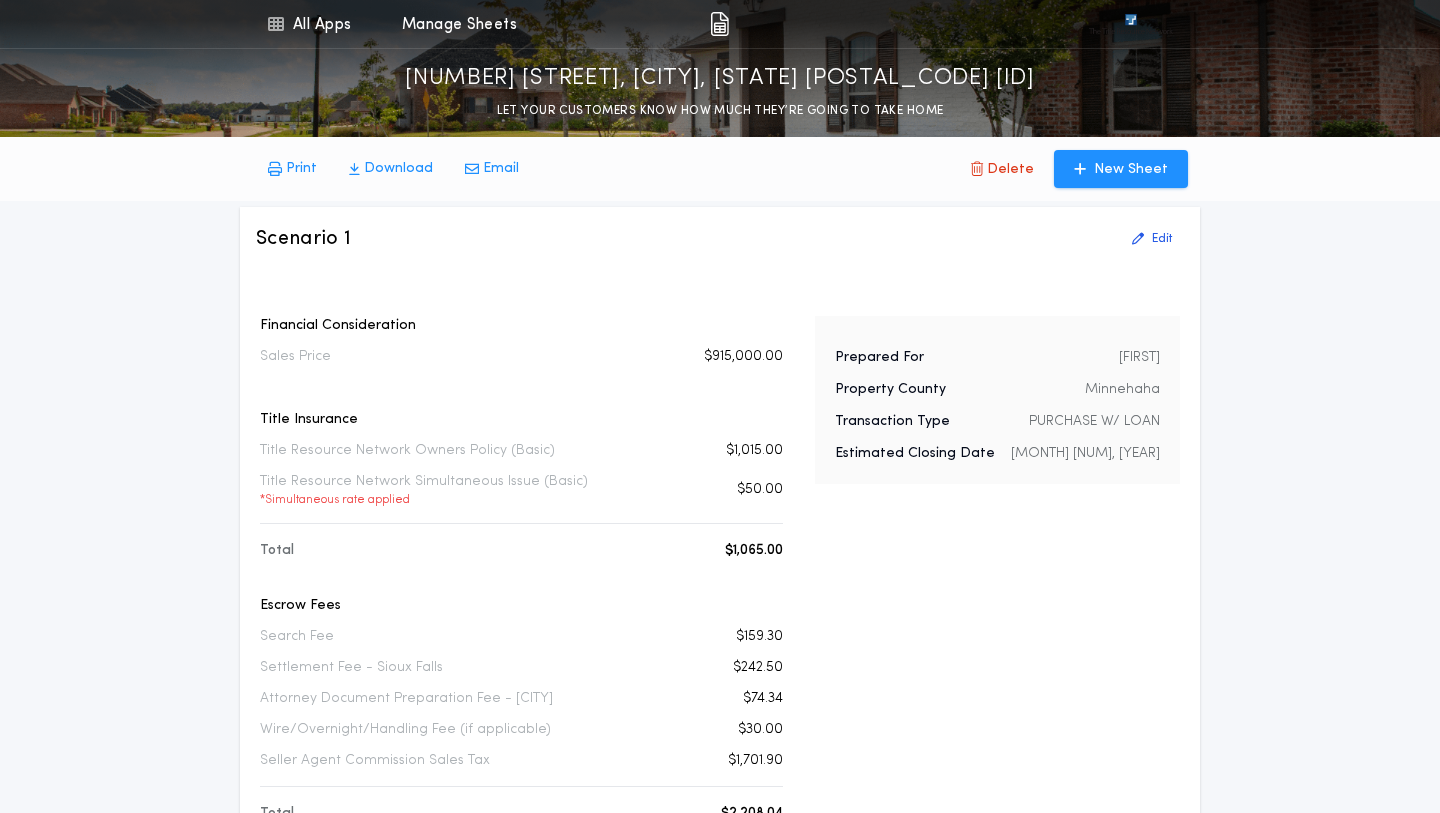 scroll, scrollTop: 0, scrollLeft: 0, axis: both 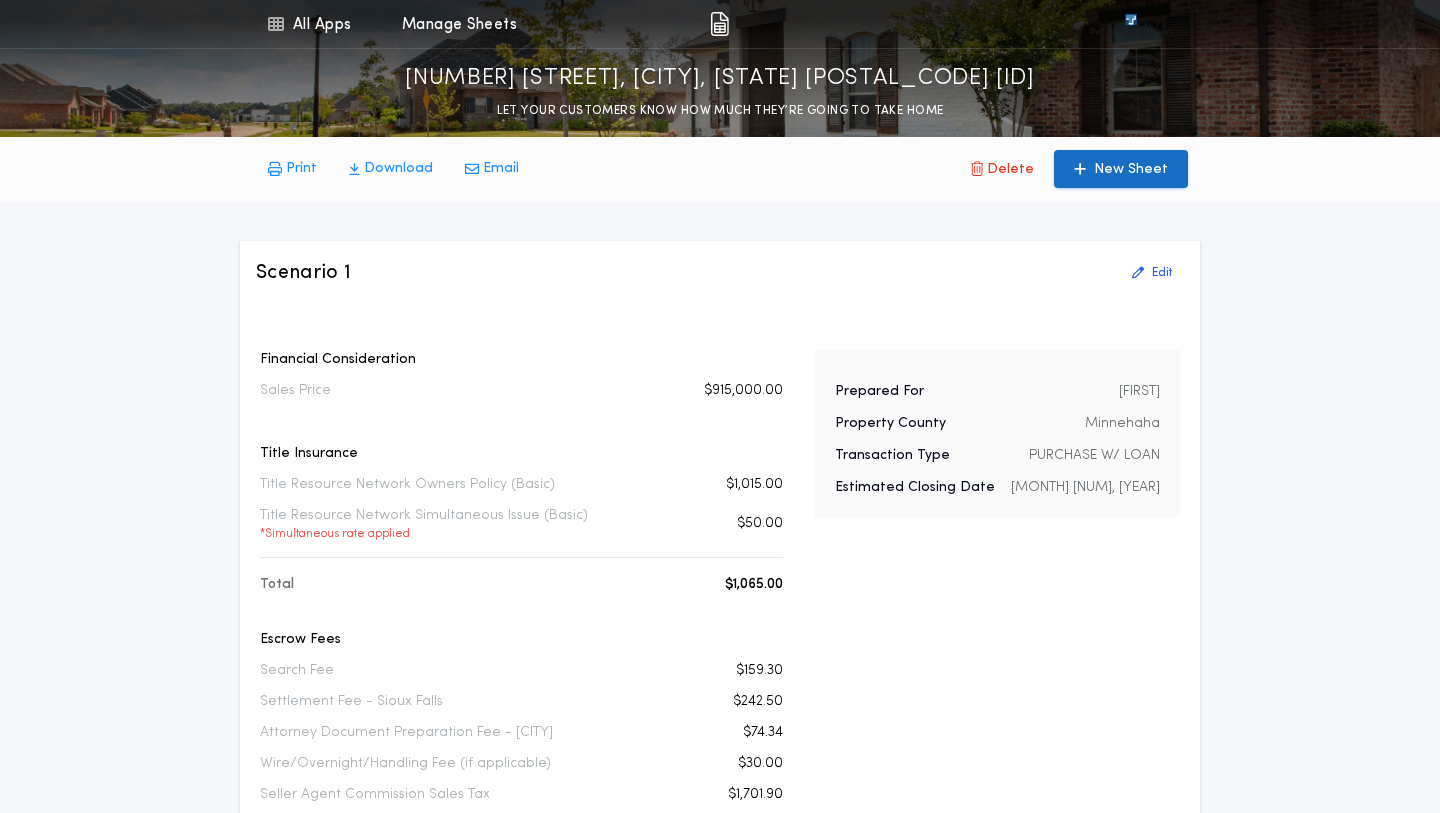 click on "New Sheet" at bounding box center [1131, 170] 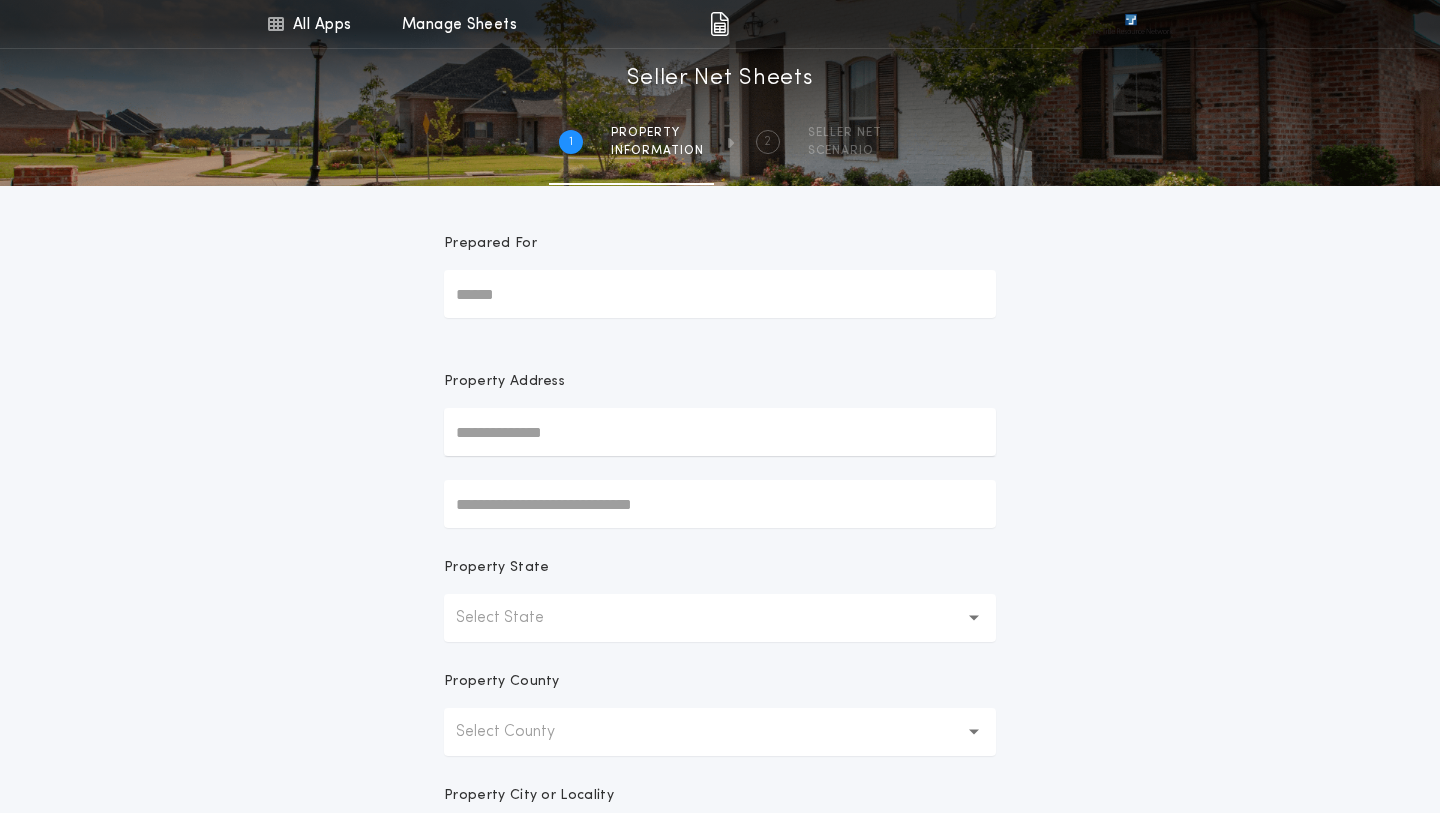 click on "Prepared For" at bounding box center (720, 294) 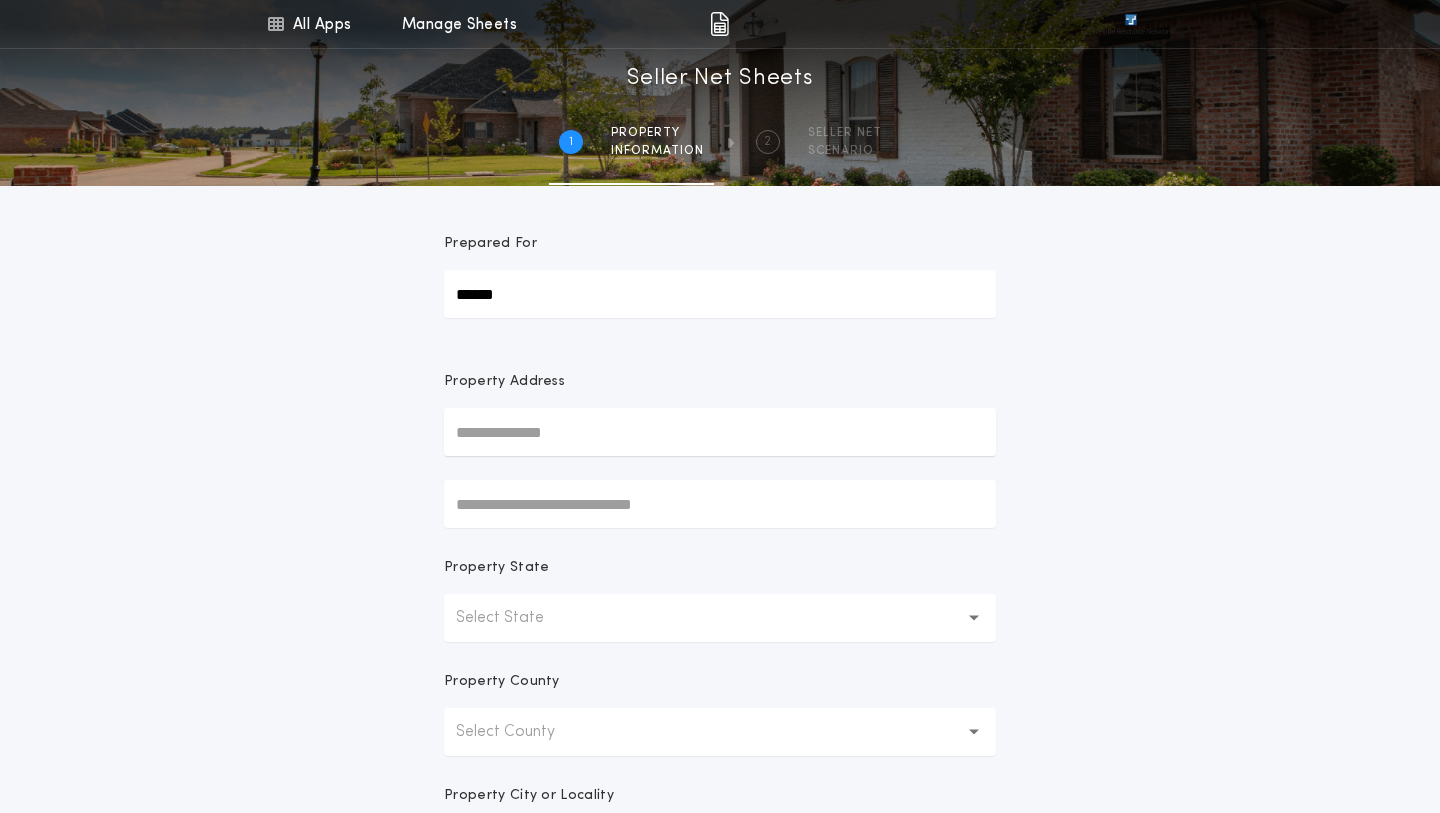 type on "******" 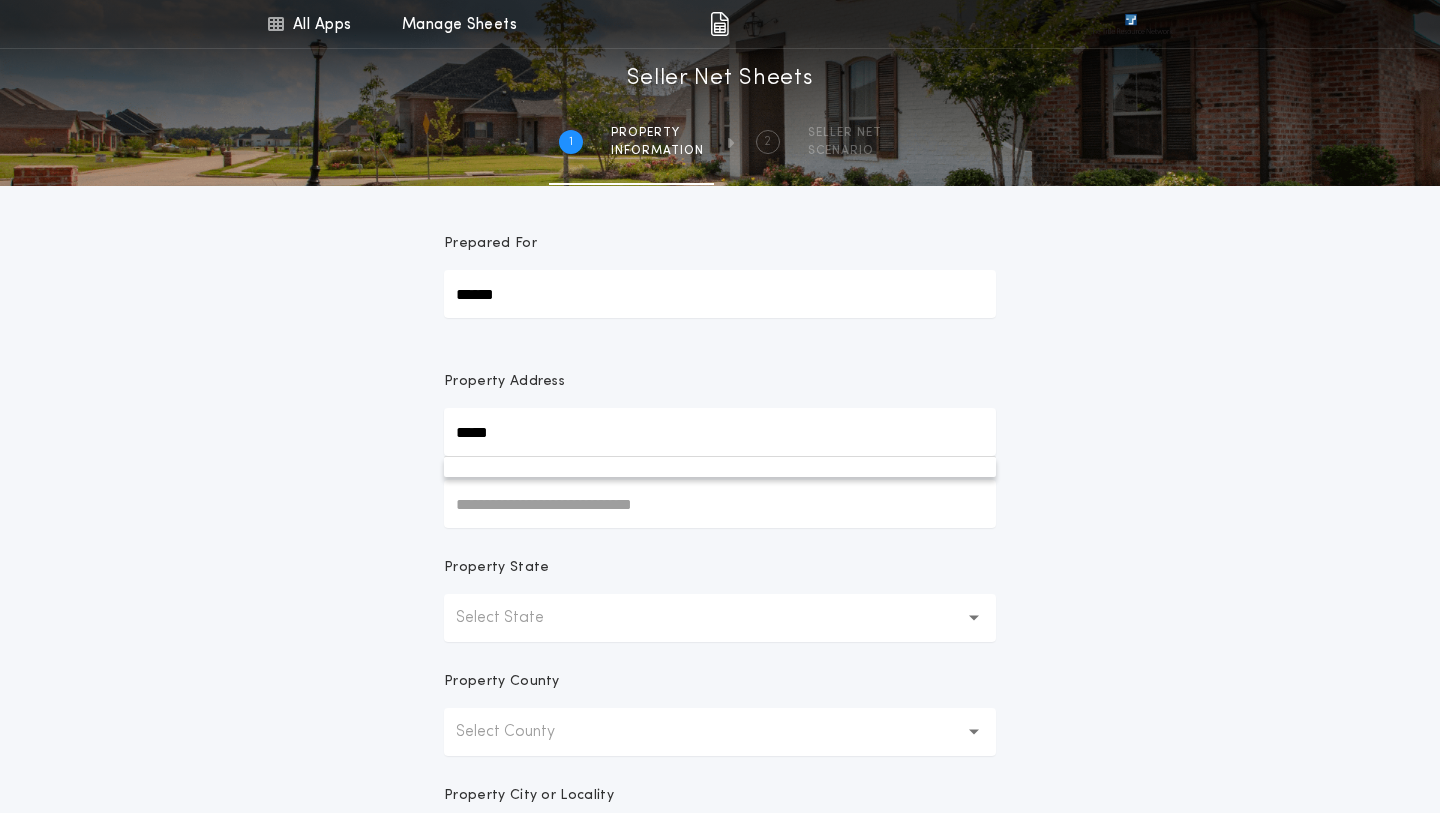 type on "**********" 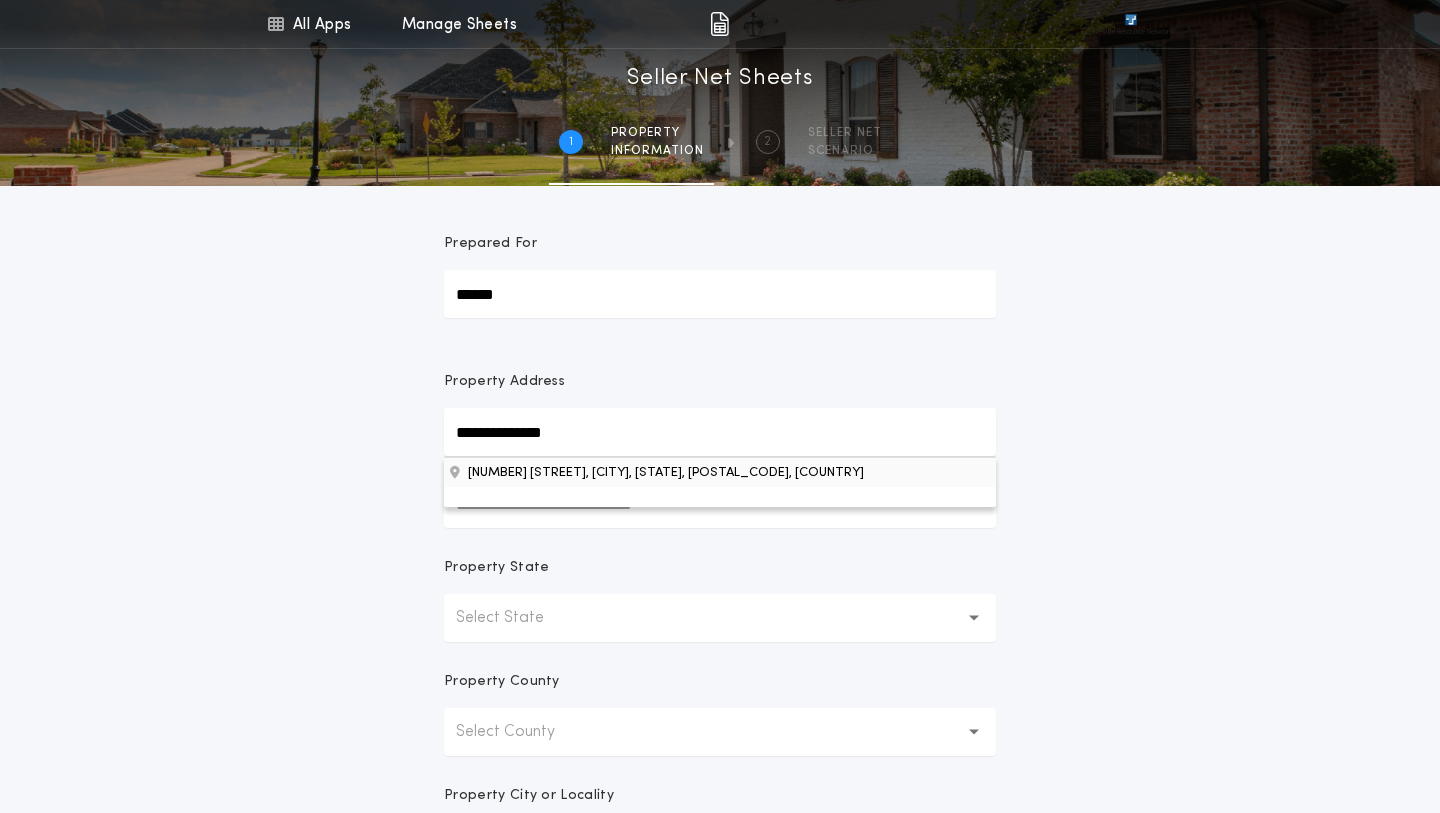 click on "[NUMBER] [STREET], [CITY], [STATE], [POSTAL_CODE], [COUNTRY]" at bounding box center (720, 472) 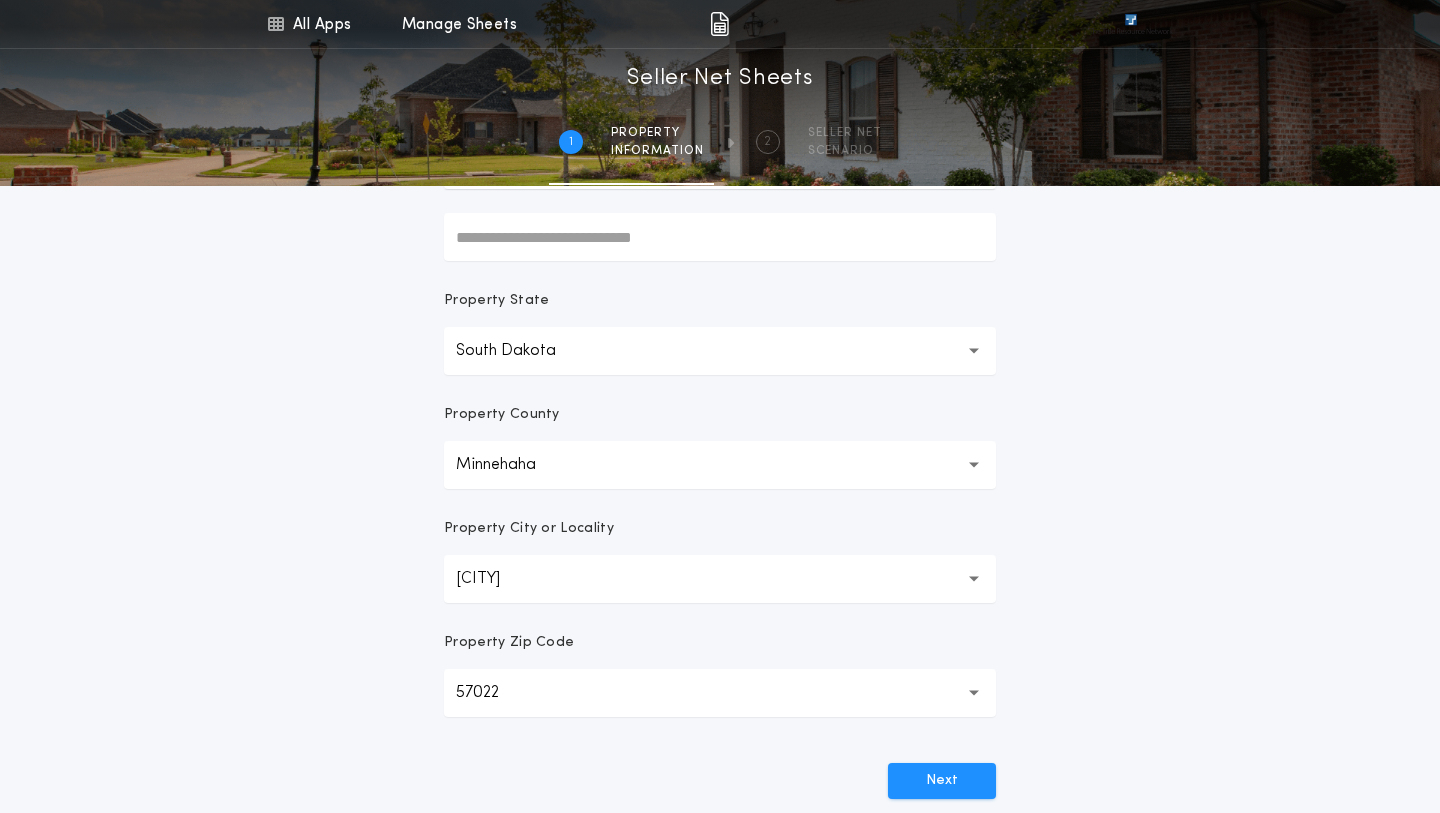 scroll, scrollTop: 278, scrollLeft: 0, axis: vertical 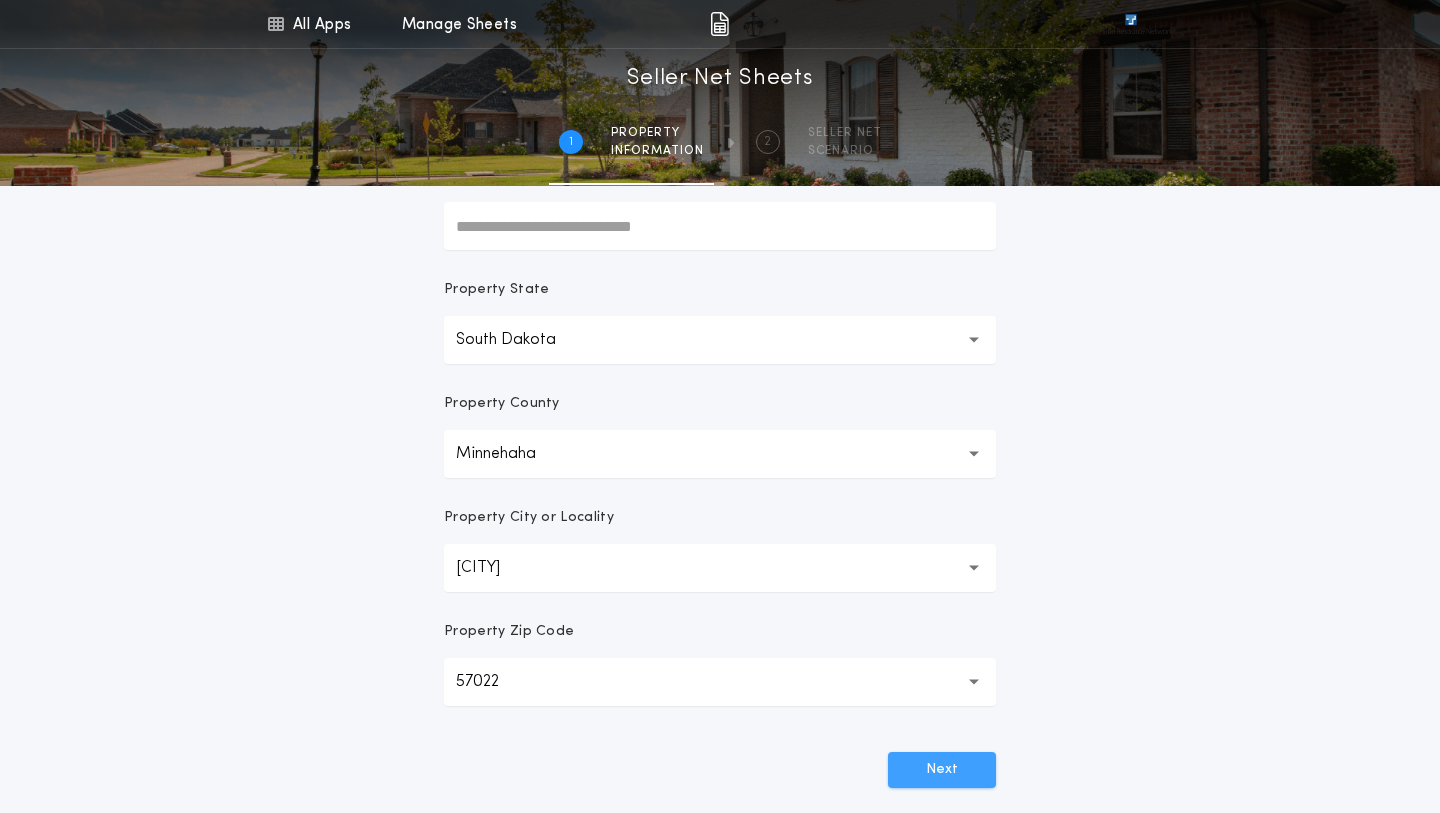 click on "Next" at bounding box center [942, 770] 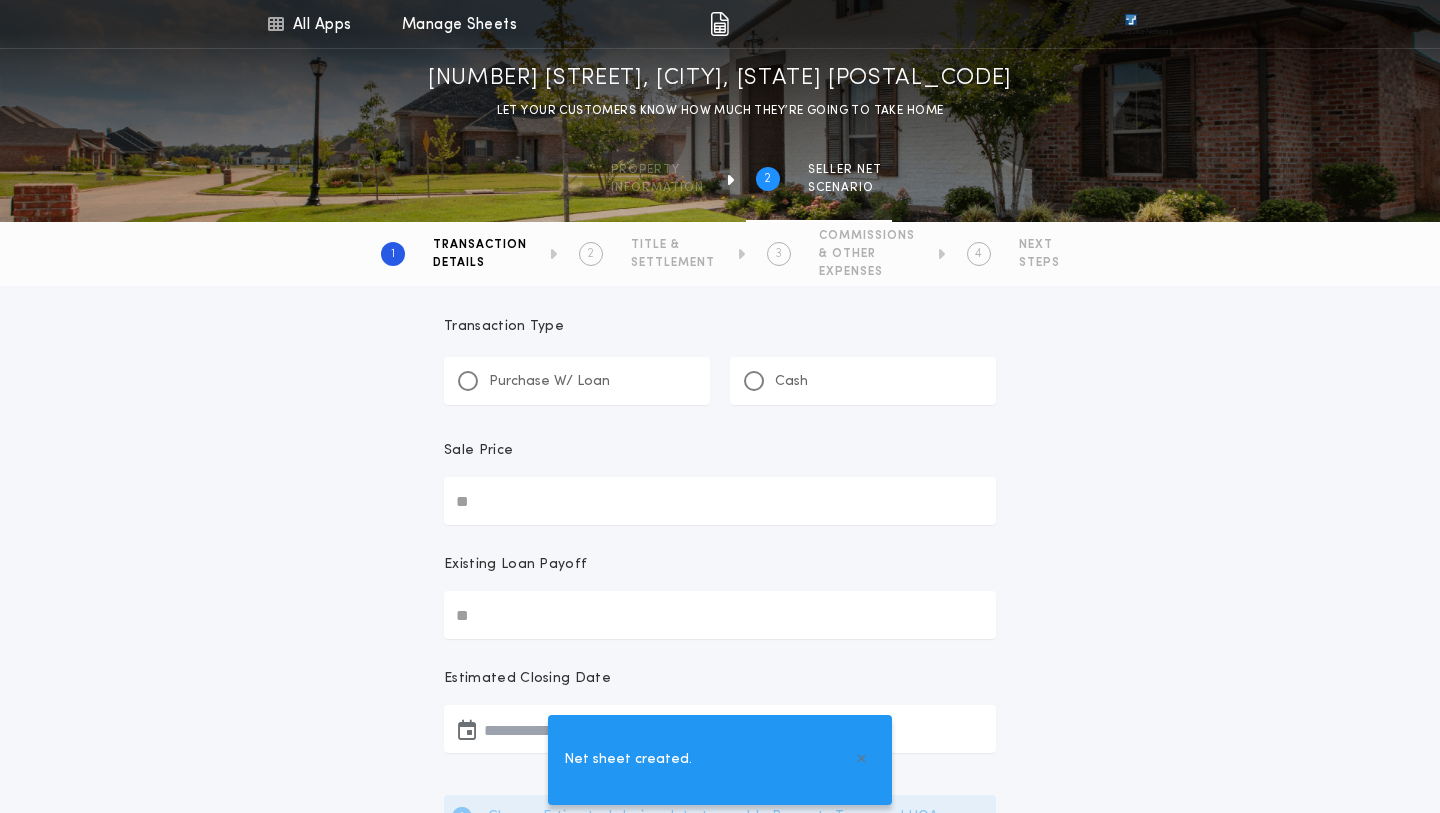 scroll, scrollTop: 0, scrollLeft: 0, axis: both 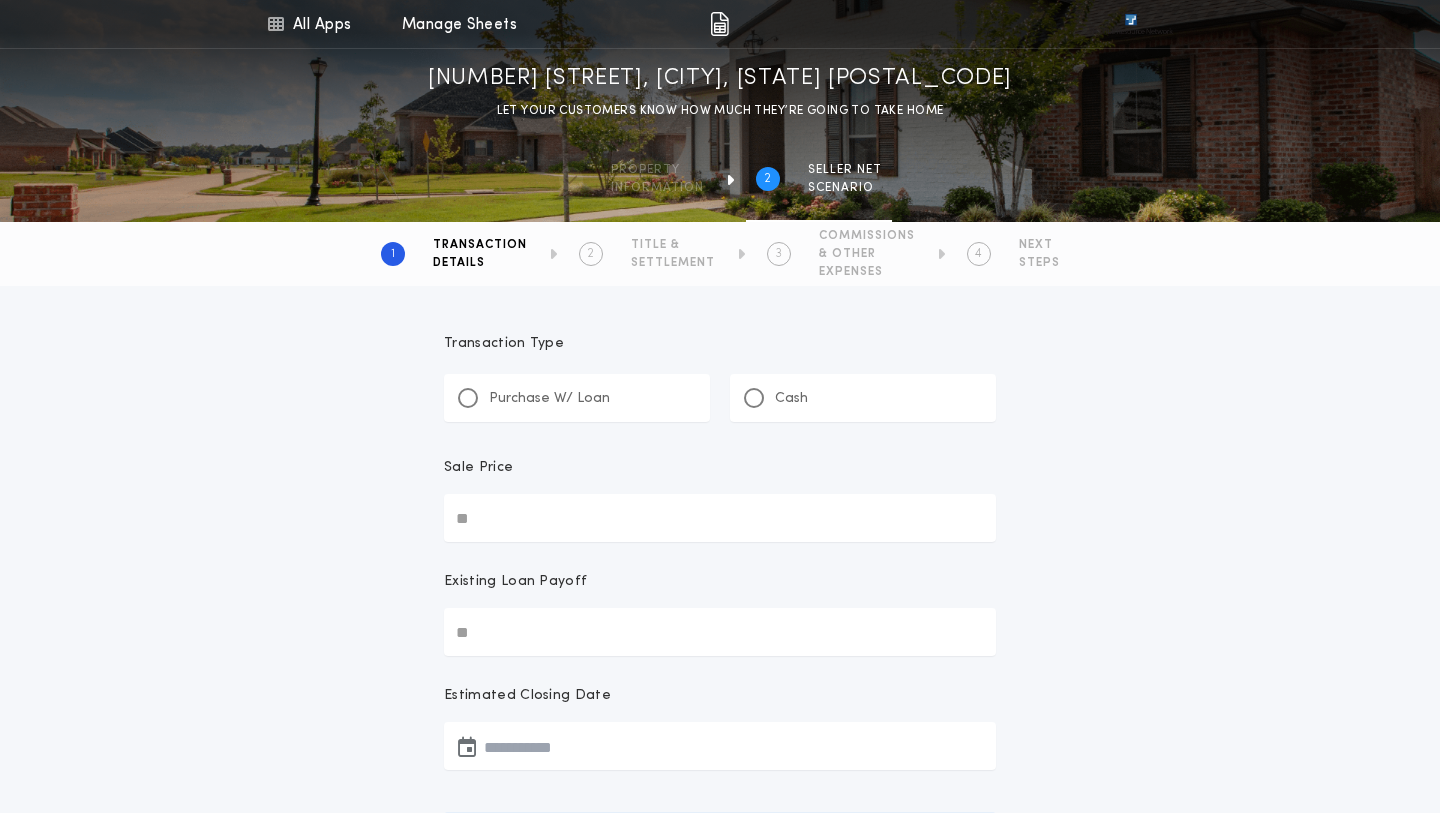 click on "Purchase W/ Loan" at bounding box center [549, 399] 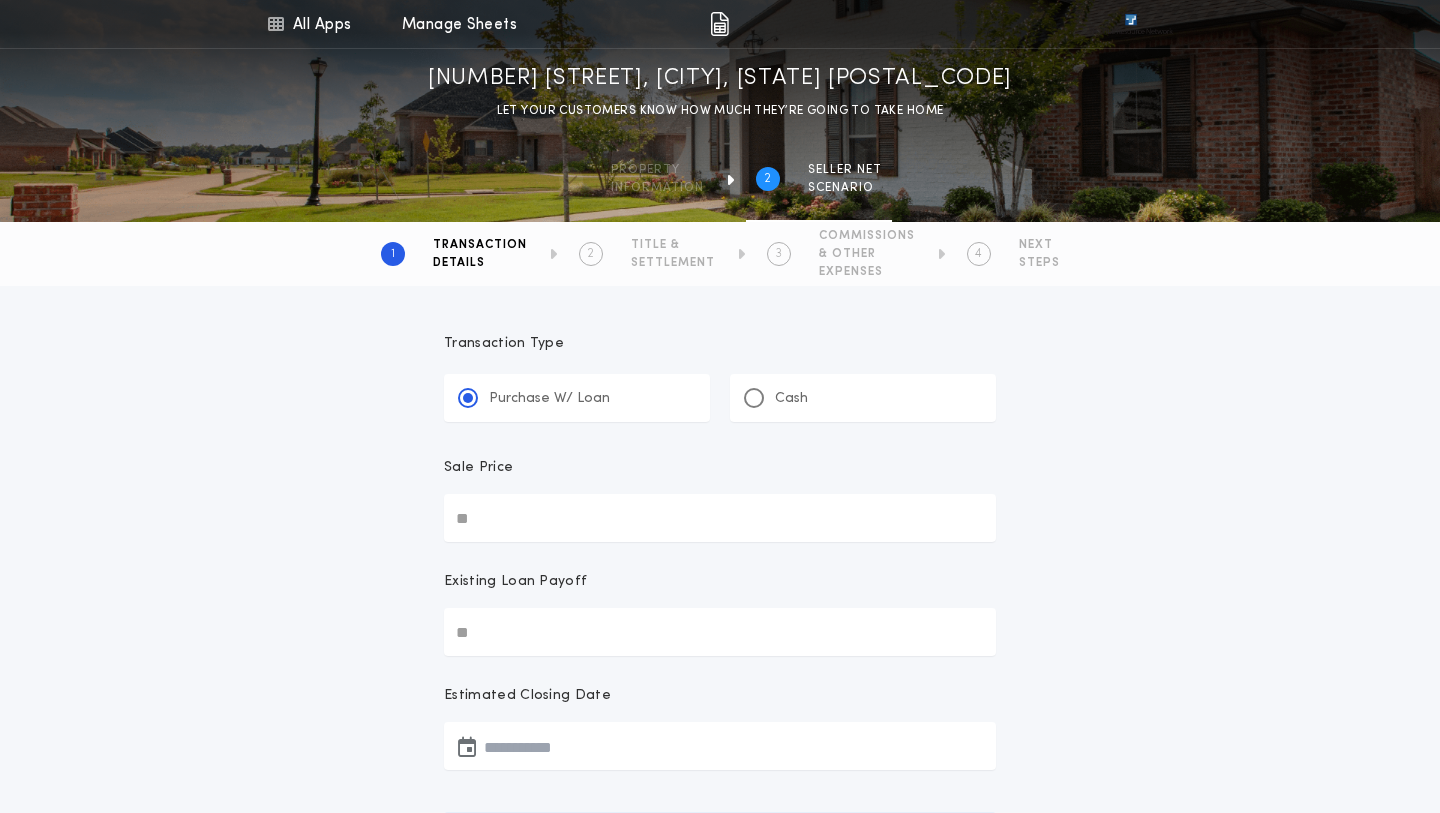 click on "Sale Price" at bounding box center (720, 518) 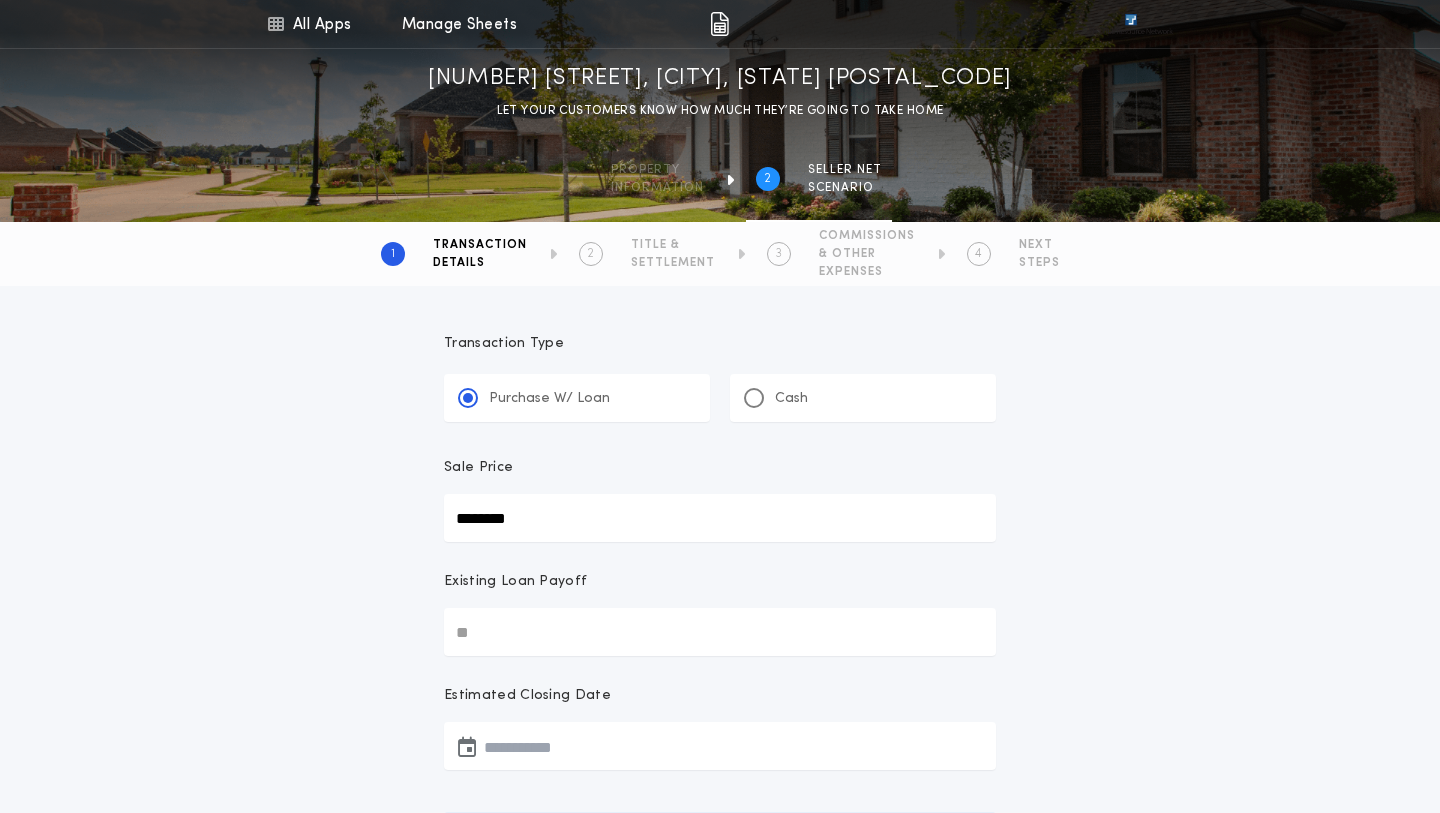 type on "********" 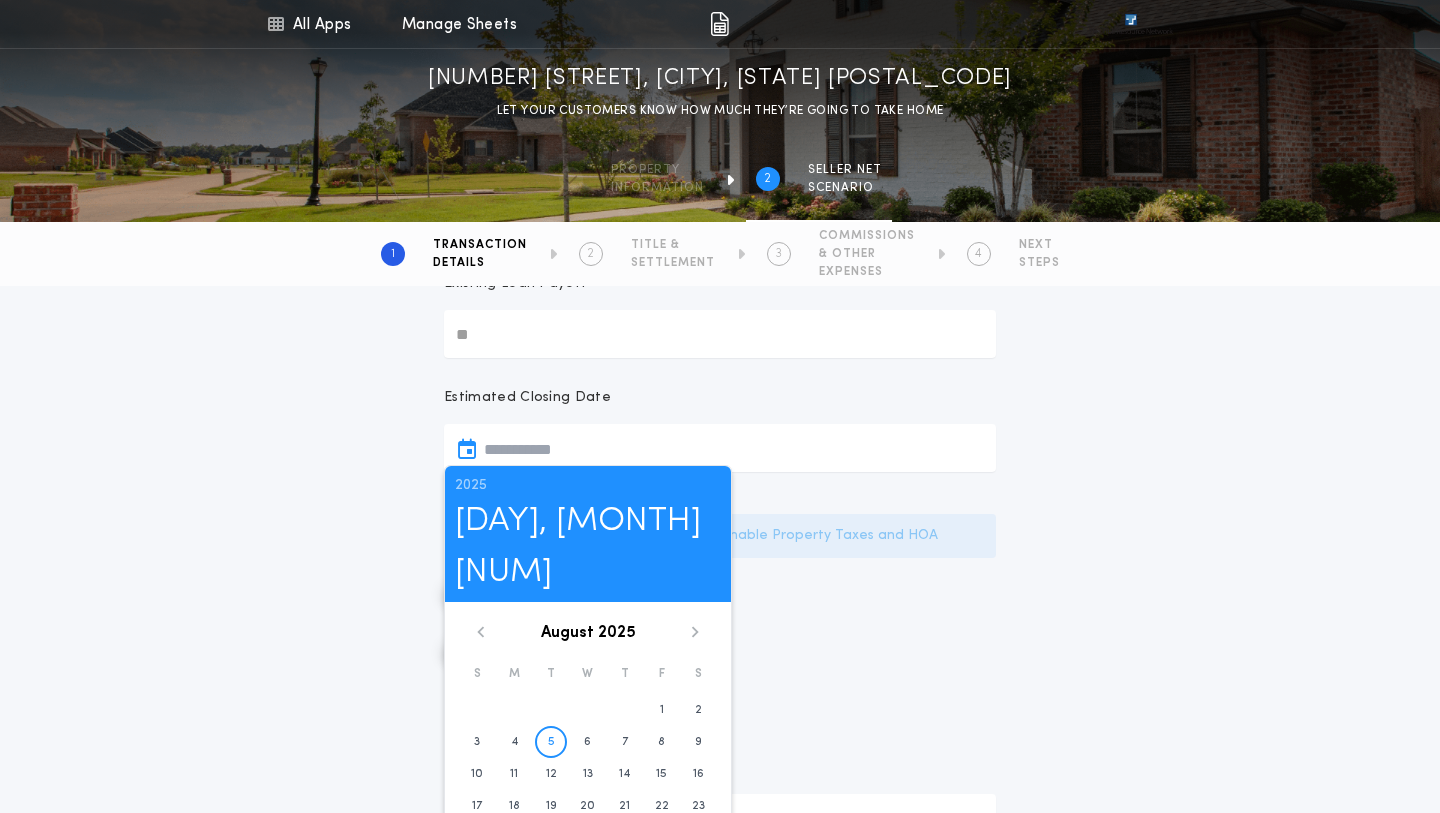 scroll, scrollTop: 301, scrollLeft: 0, axis: vertical 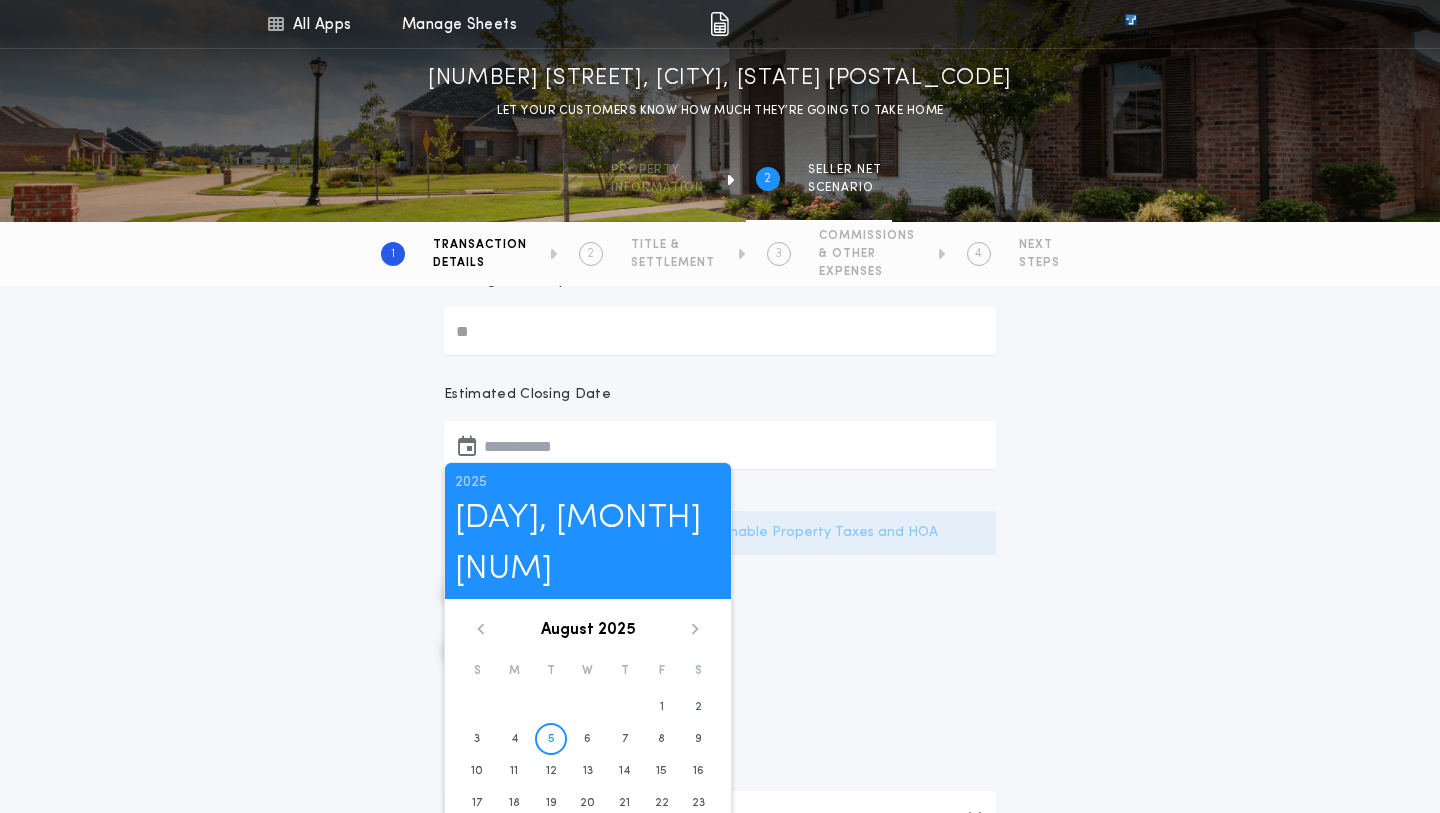 click 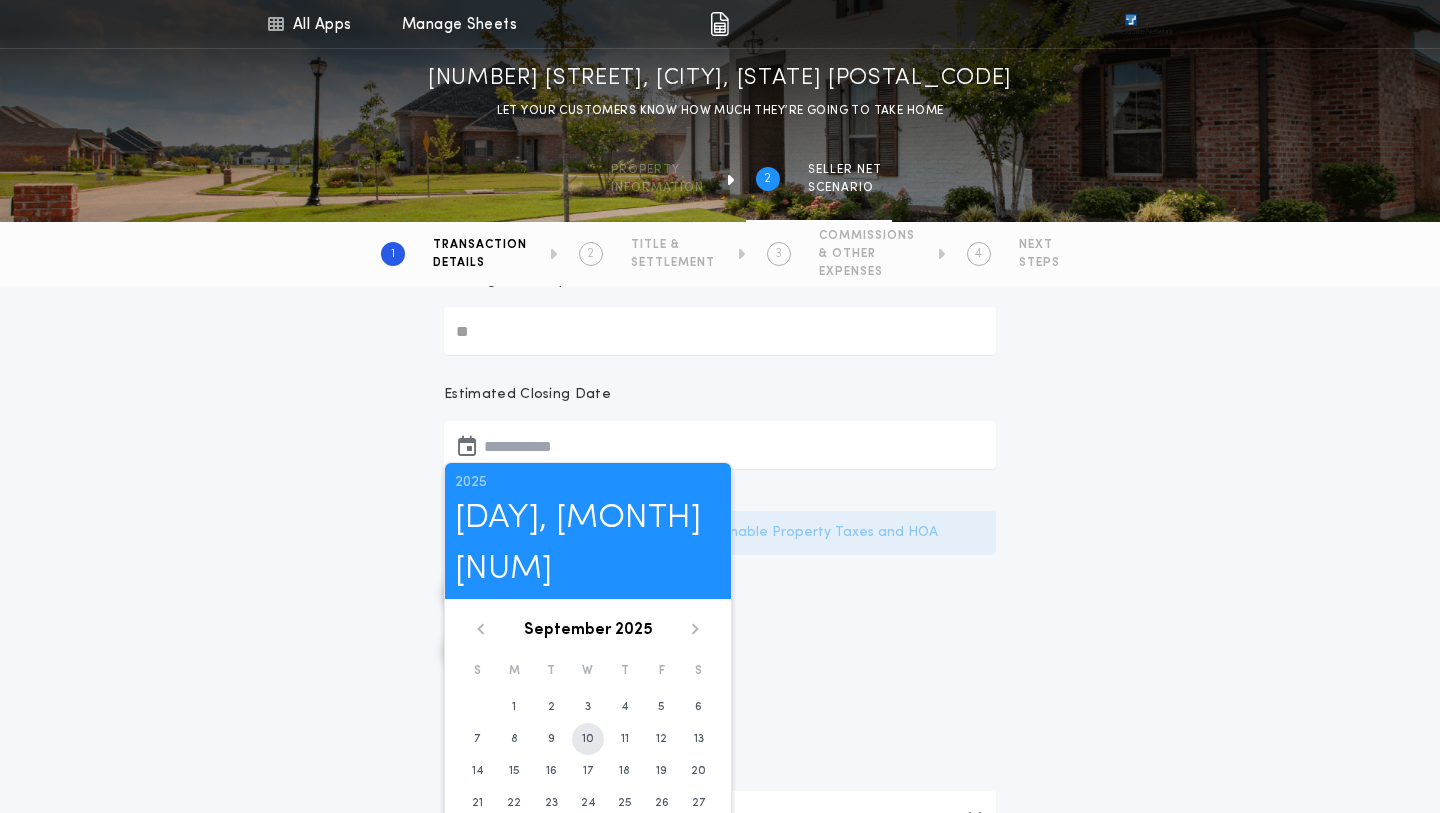click on "10" at bounding box center [588, 739] 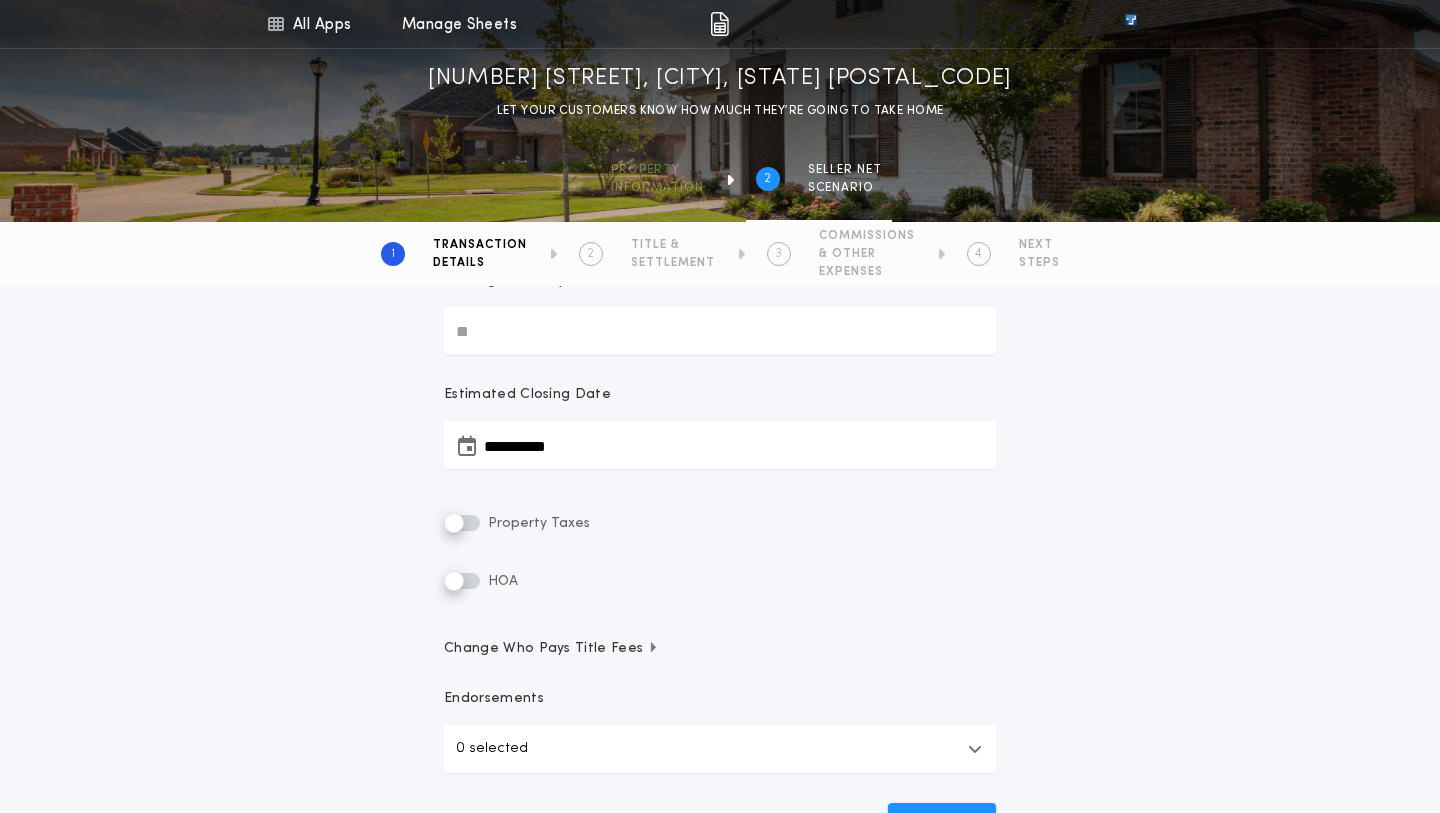 scroll, scrollTop: 362, scrollLeft: 0, axis: vertical 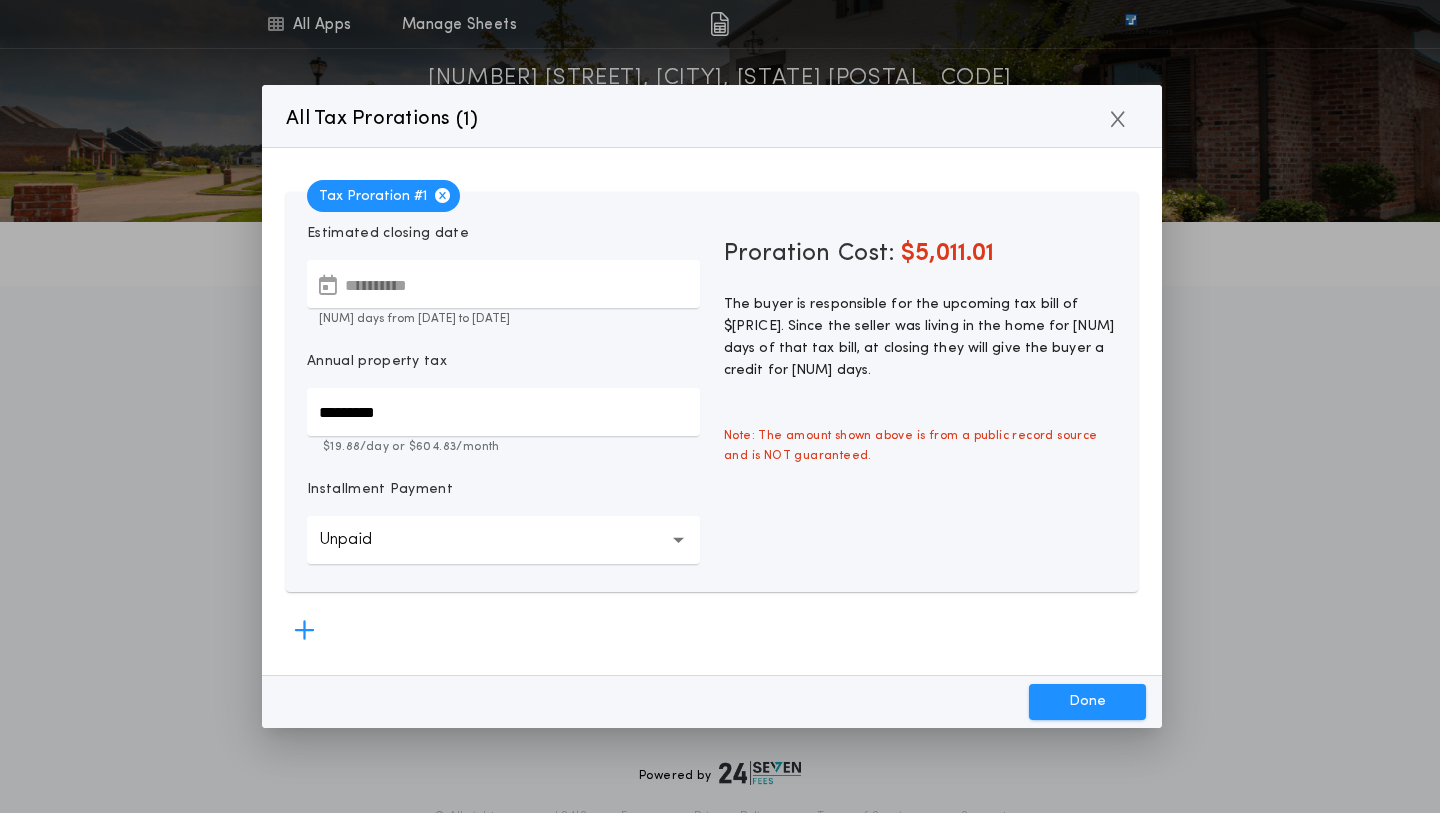 click on "**********" at bounding box center [503, 284] 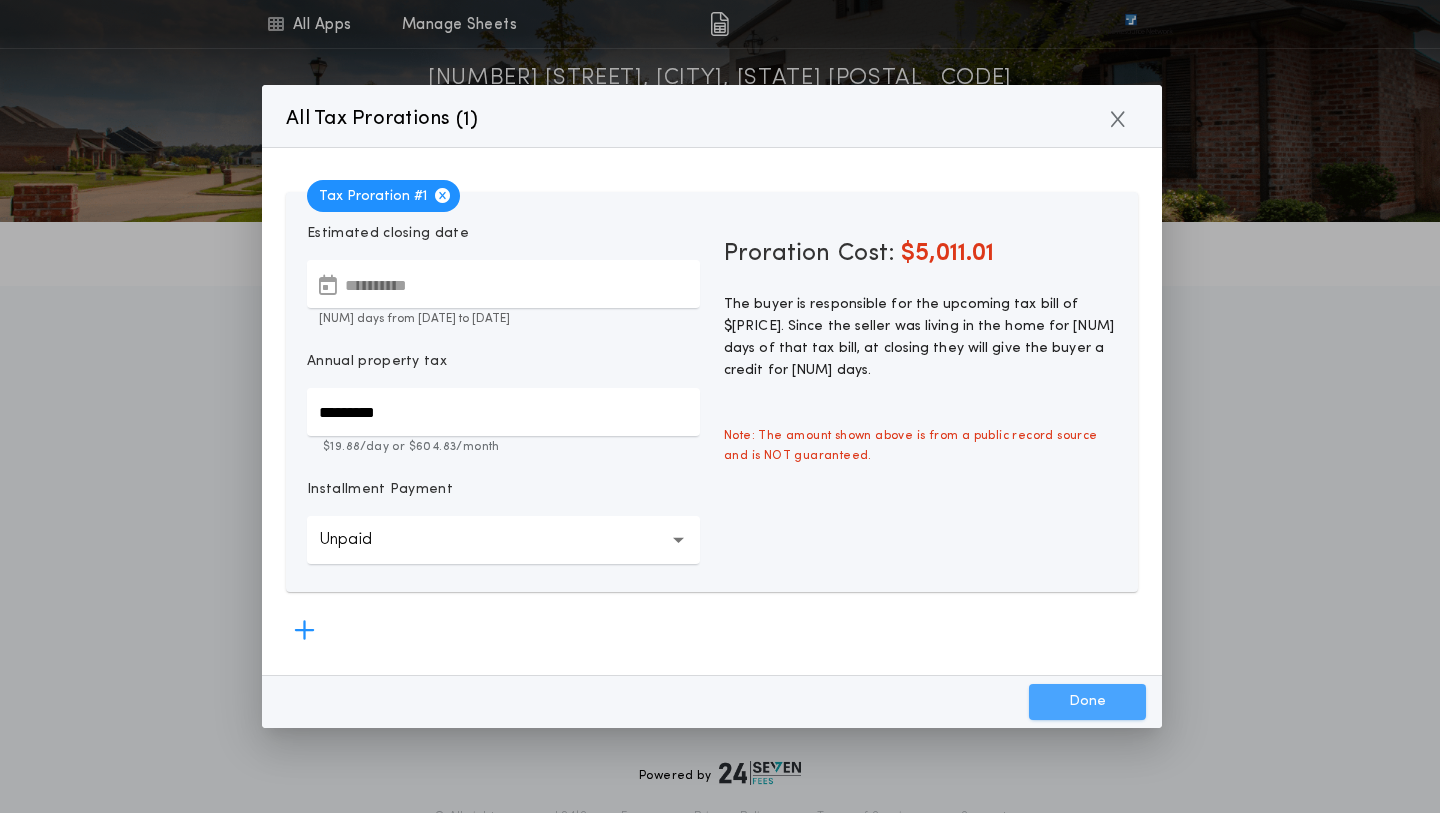 click on "Done" at bounding box center (1087, 702) 